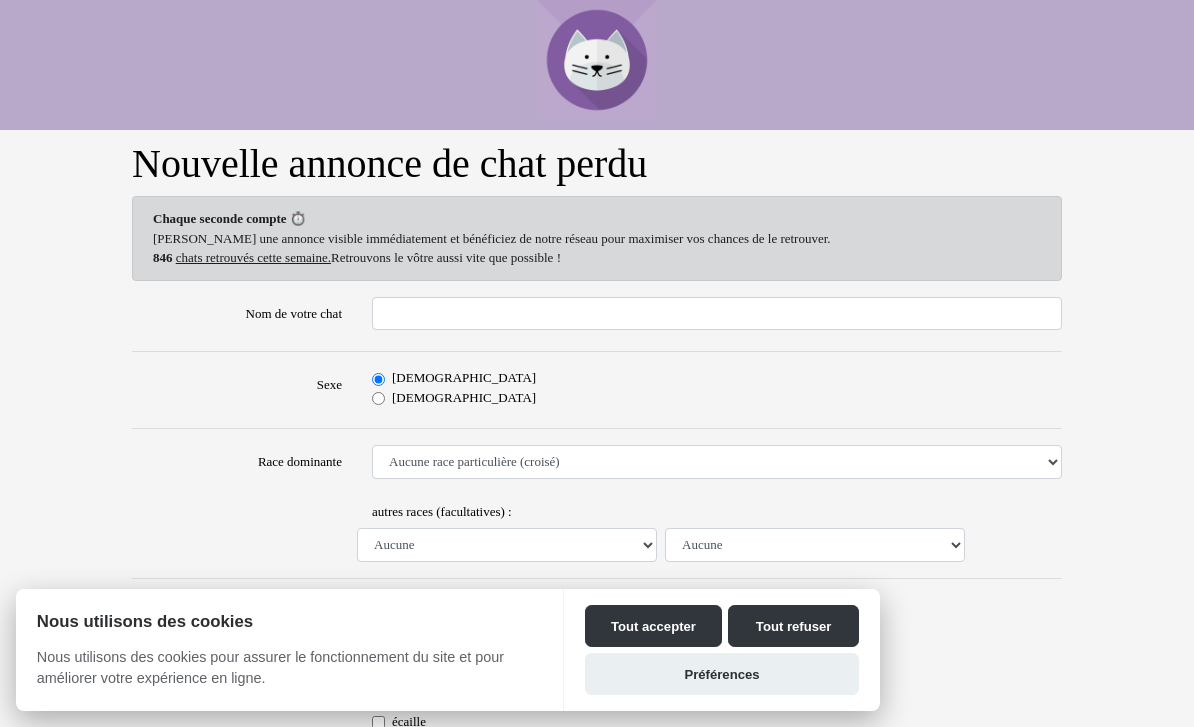 scroll, scrollTop: 0, scrollLeft: 0, axis: both 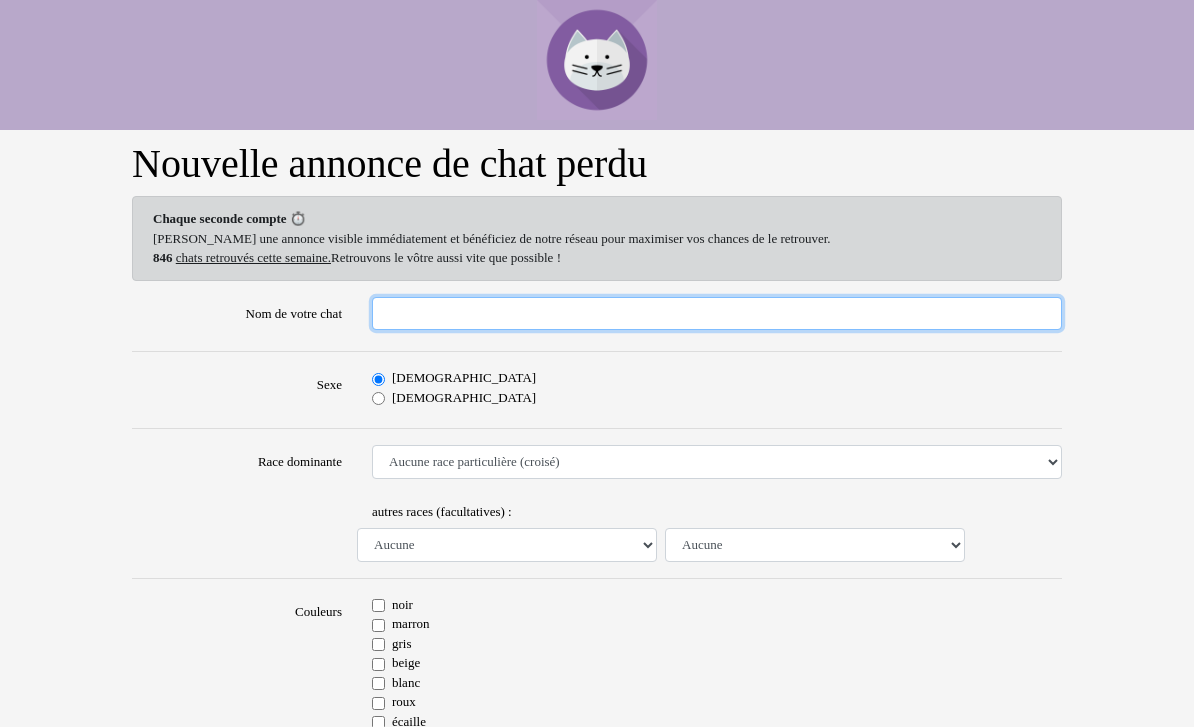 click on "Nom de votre chat" at bounding box center (717, 314) 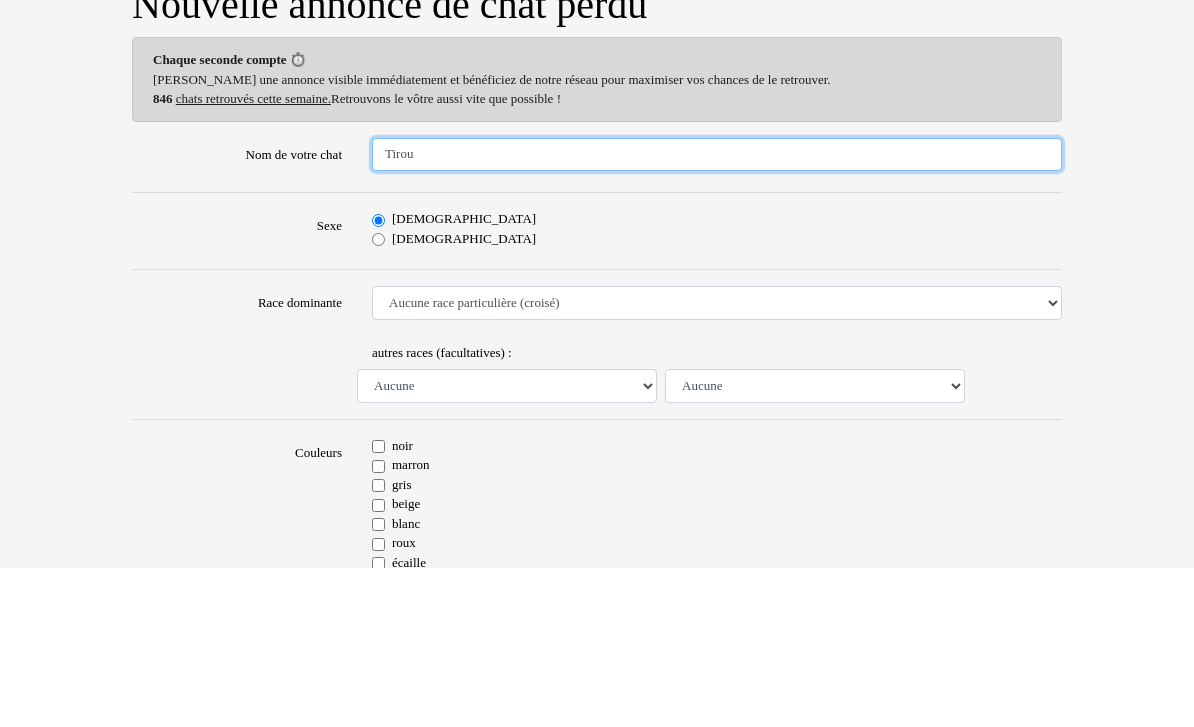 type on "Tirou" 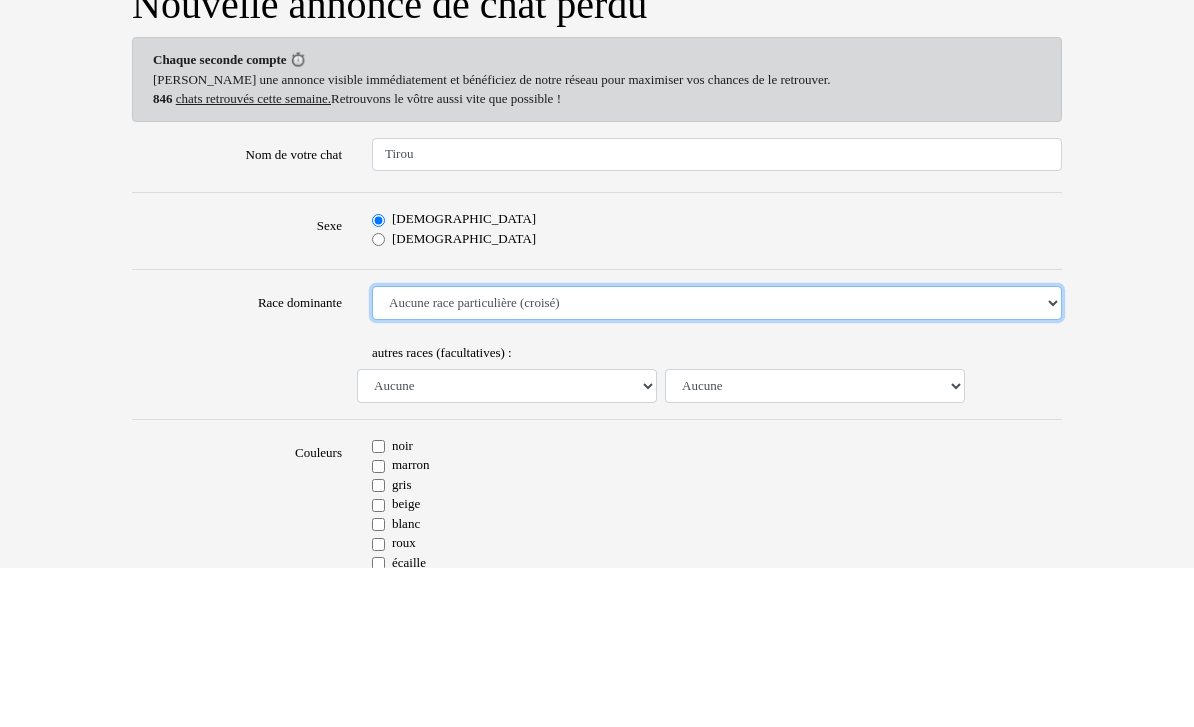 click on "Aucune race particulière (croisé)
Abyssin Américain à poil dur American Bobtail American Shorthair Angora Turc Balinais Bengal Bleu Russe Bombay British Shorthair Burmese Chartreux Chat de gouttière Chat des bois Norvégiens Chat du Sri Lanka Chat sacré de Birmanie Commun Cornish rex Devon rex Européen Exotic Shorthair Himalayan Korat Maine Coon Mandarin Norvégien Ocicat Oriental Persan Ragdoll Rex Selkirk Scottish Fold Siamois Sibérien Somali Sphynx" at bounding box center [717, 462] 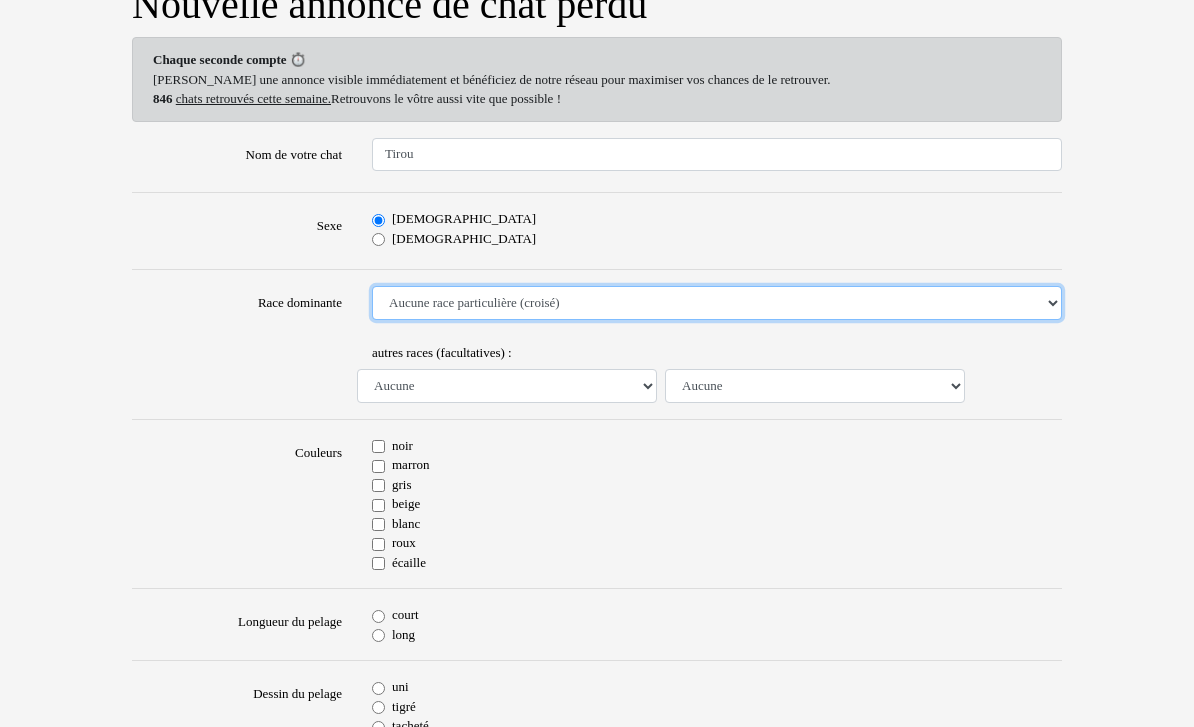 select on "18" 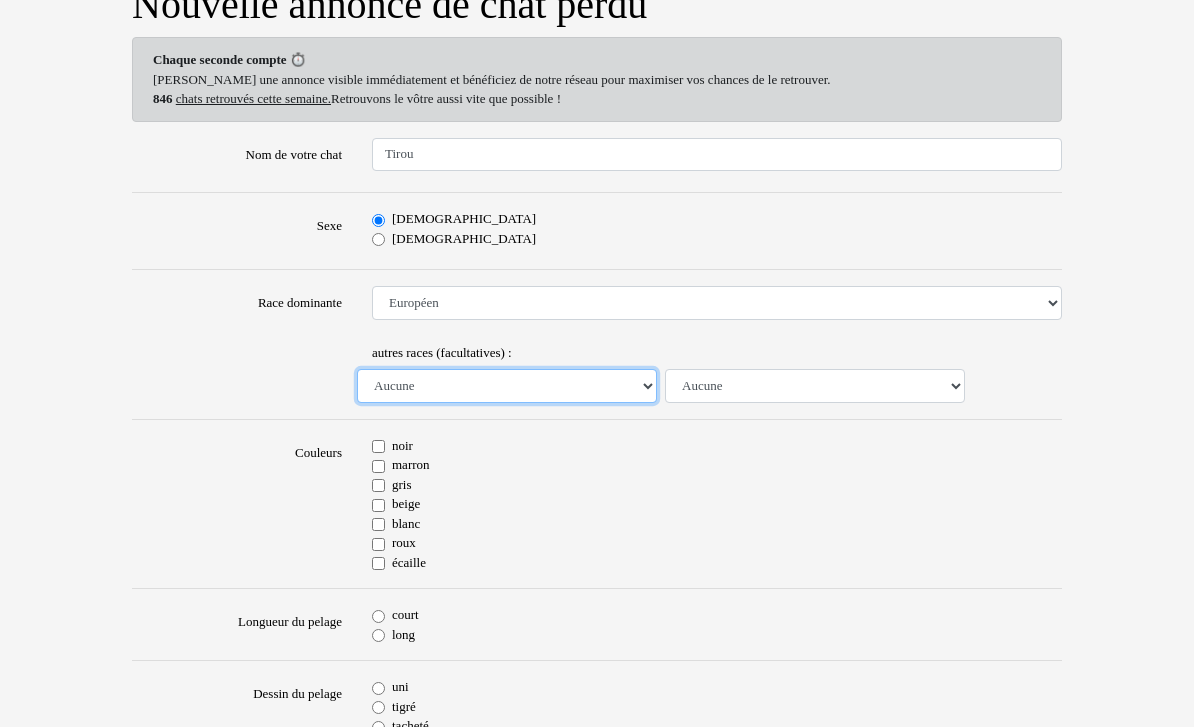 click on "Aucune
Abyssin Américain à poil dur American Bobtail American Shorthair Angora Turc Balinais Bengal Bleu Russe Bombay British Shorthair Burmese Chartreux Chat de gouttière Chat des bois Norvégiens Chat du Sri Lanka Chat sacré de Birmanie Commun Cornish rex Devon rex Européen Exotic Shorthair Himalayan Korat Maine Coon Mandarin Norvégien Ocicat Oriental Persan Ragdoll Rex Selkirk Scottish Fold Siamois Sibérien Somali Sphynx" at bounding box center (507, 386) 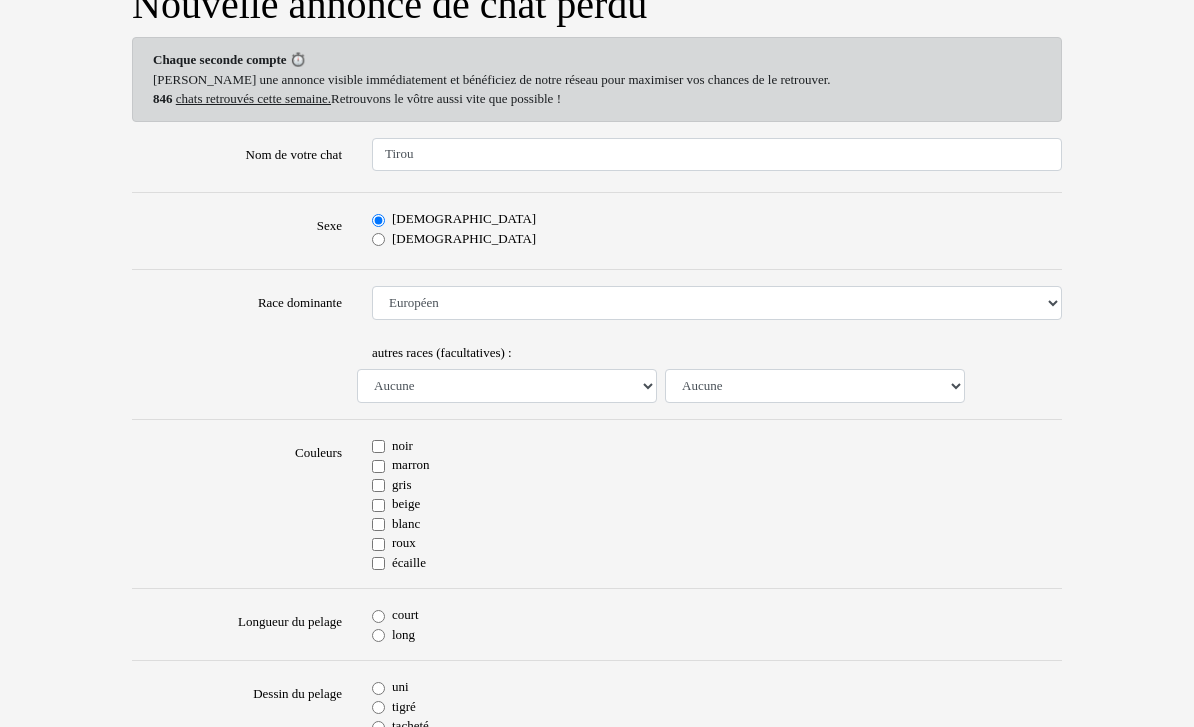 click on "roux" at bounding box center [378, 544] 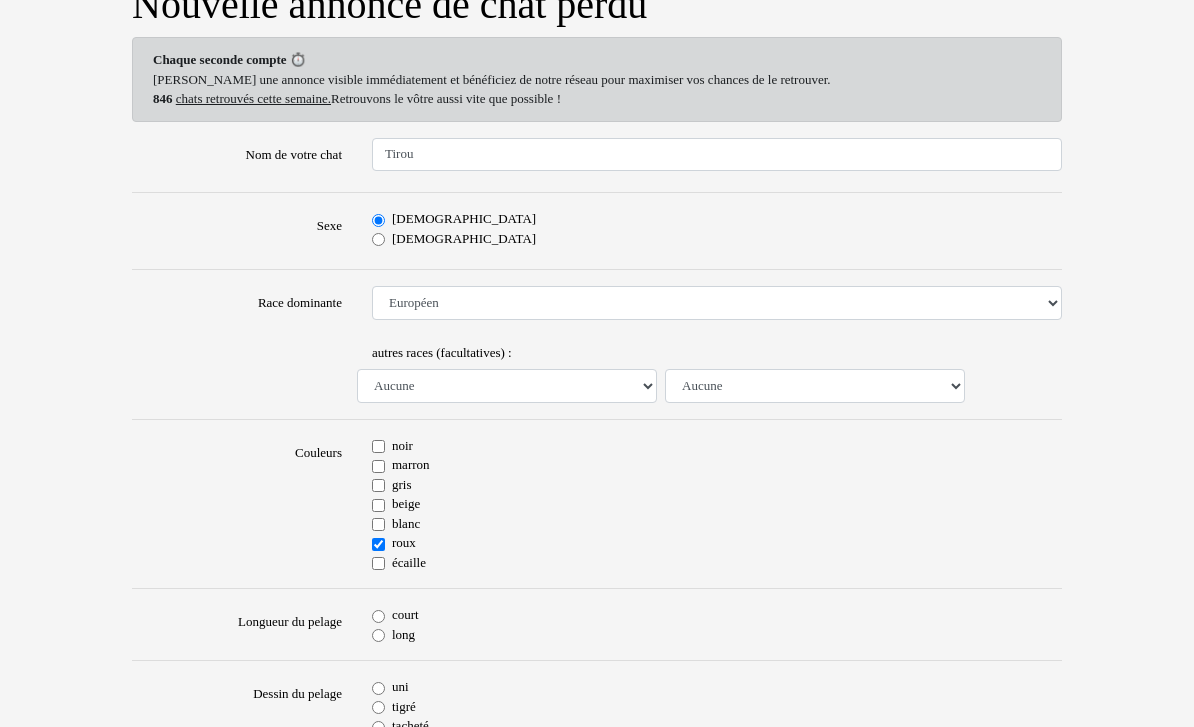click on "court" at bounding box center [378, 616] 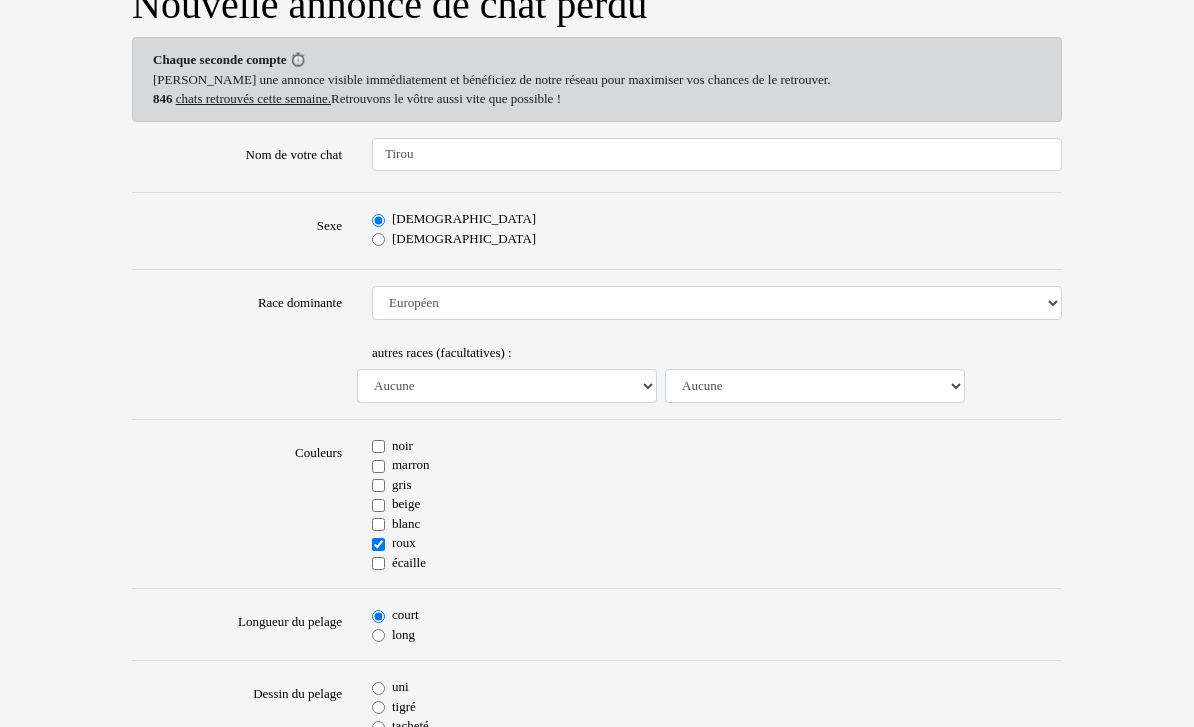 click on "tigré" at bounding box center (378, 707) 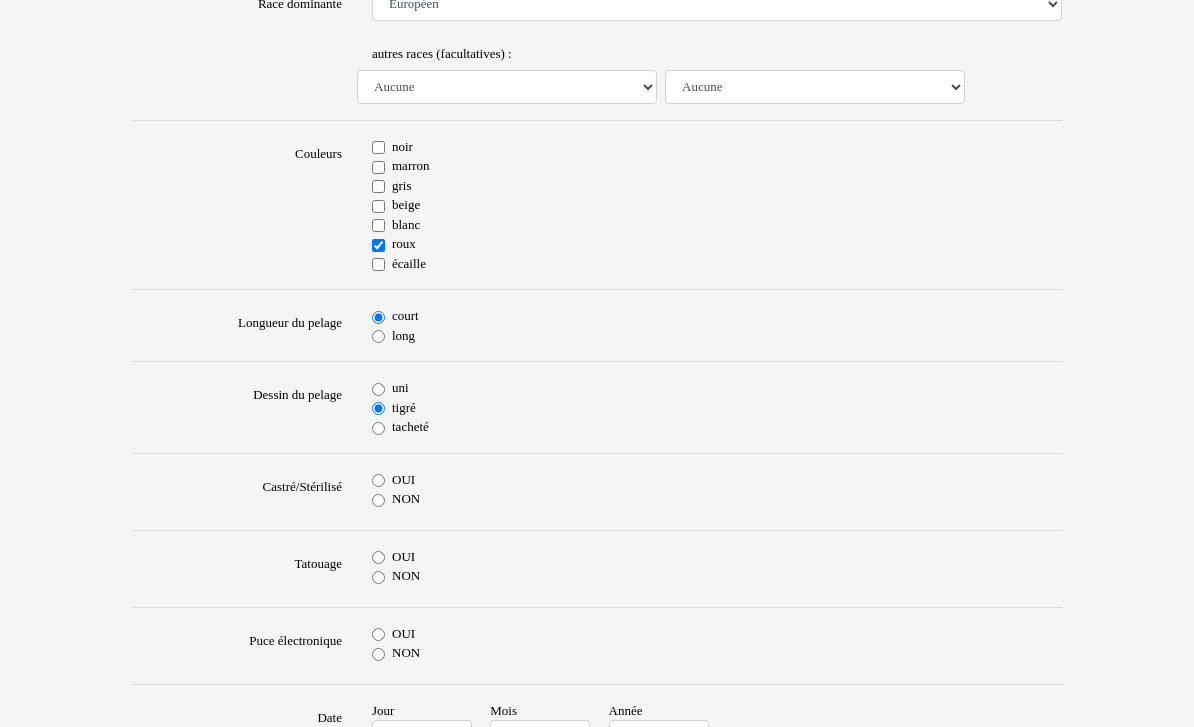 scroll, scrollTop: 458, scrollLeft: 0, axis: vertical 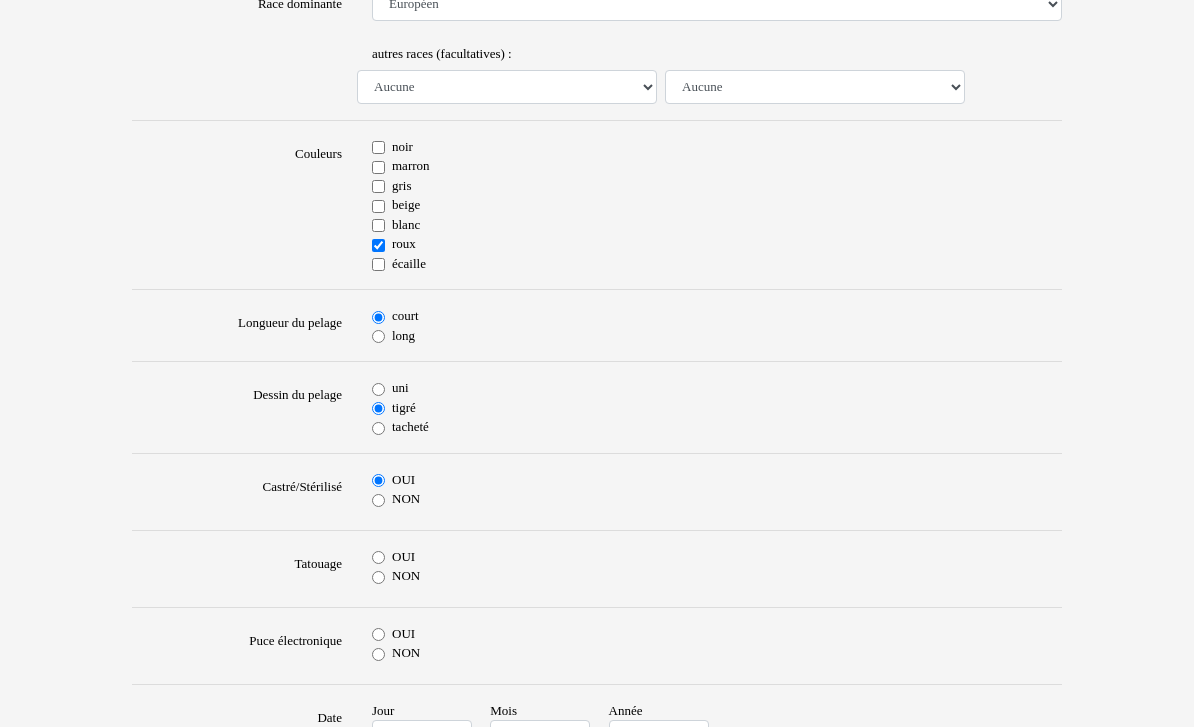 click on "OUI" at bounding box center [378, 557] 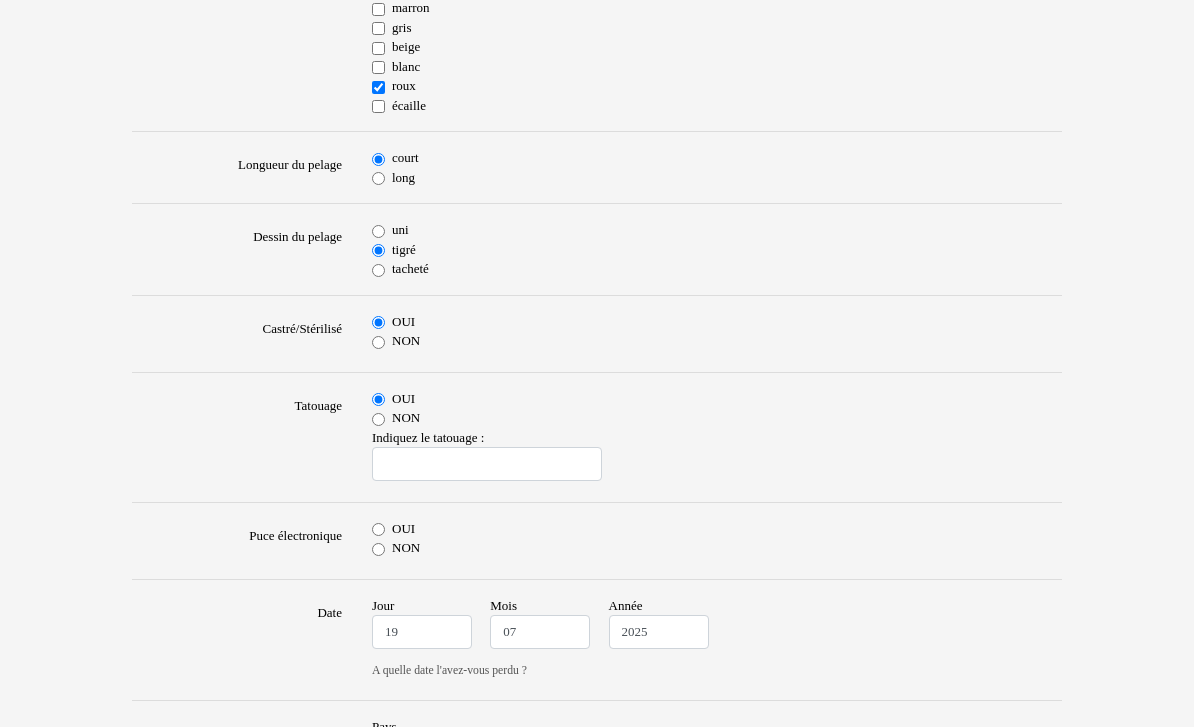 scroll, scrollTop: 614, scrollLeft: 0, axis: vertical 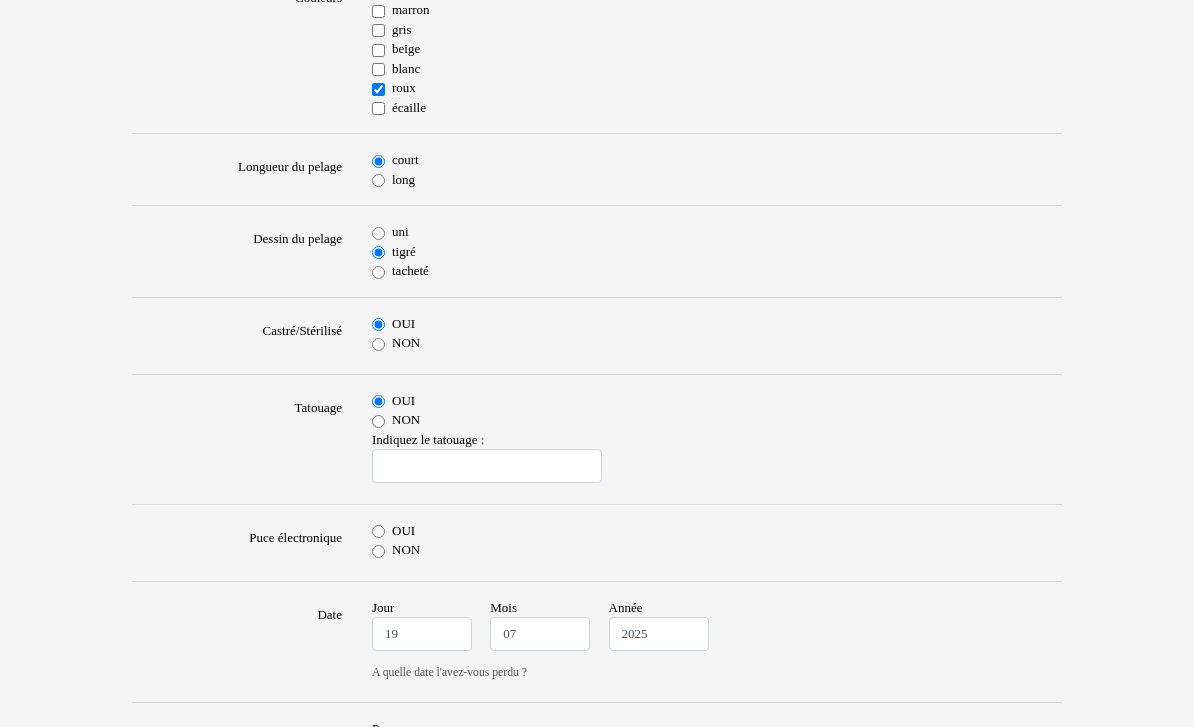 click on "OUI" at bounding box center [378, 531] 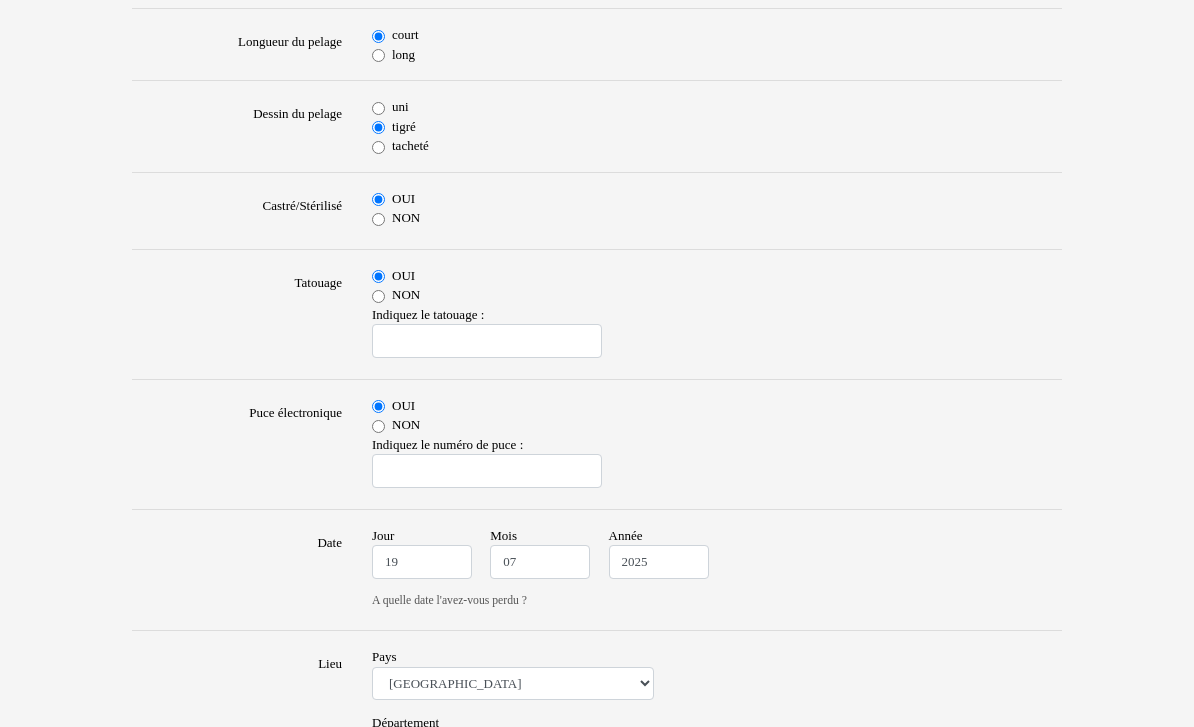 scroll, scrollTop: 891, scrollLeft: 0, axis: vertical 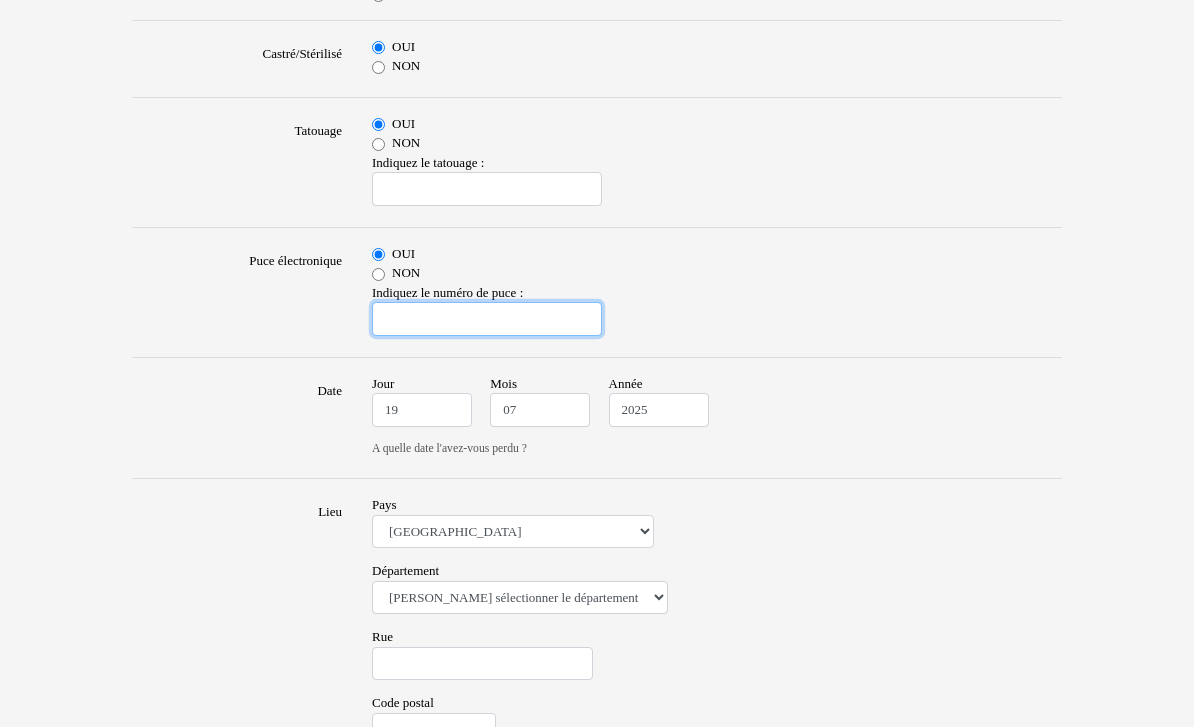 click at bounding box center [487, 319] 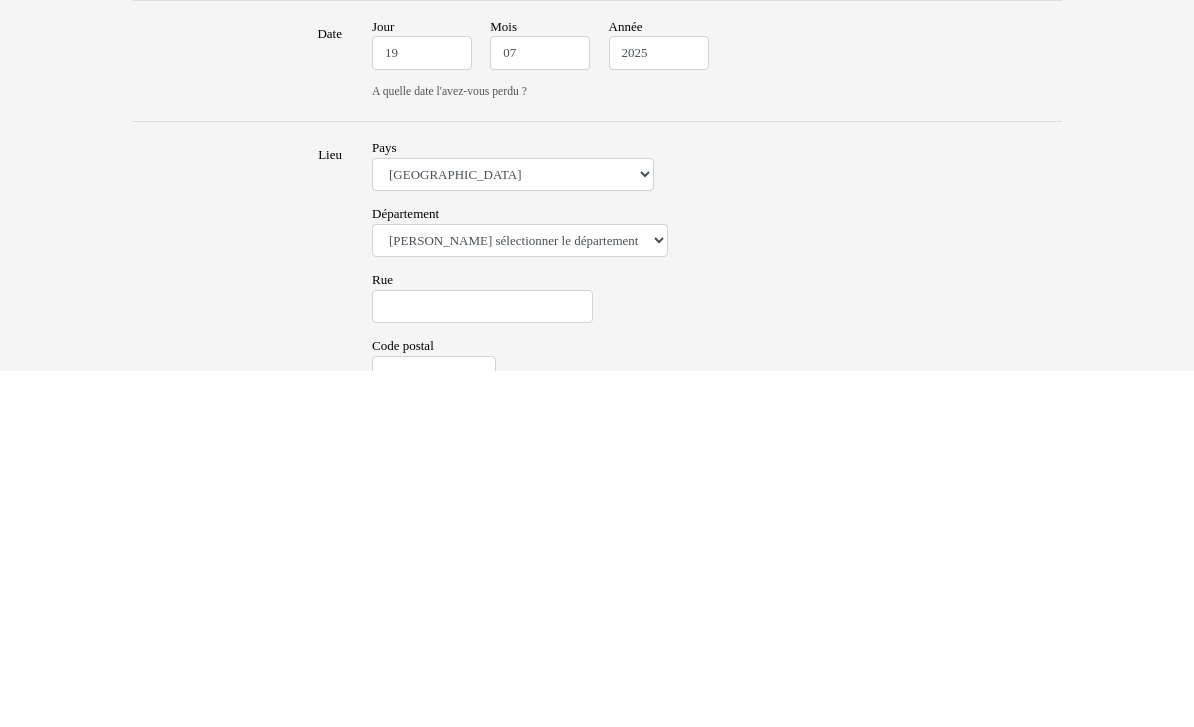 type on "250269590712397" 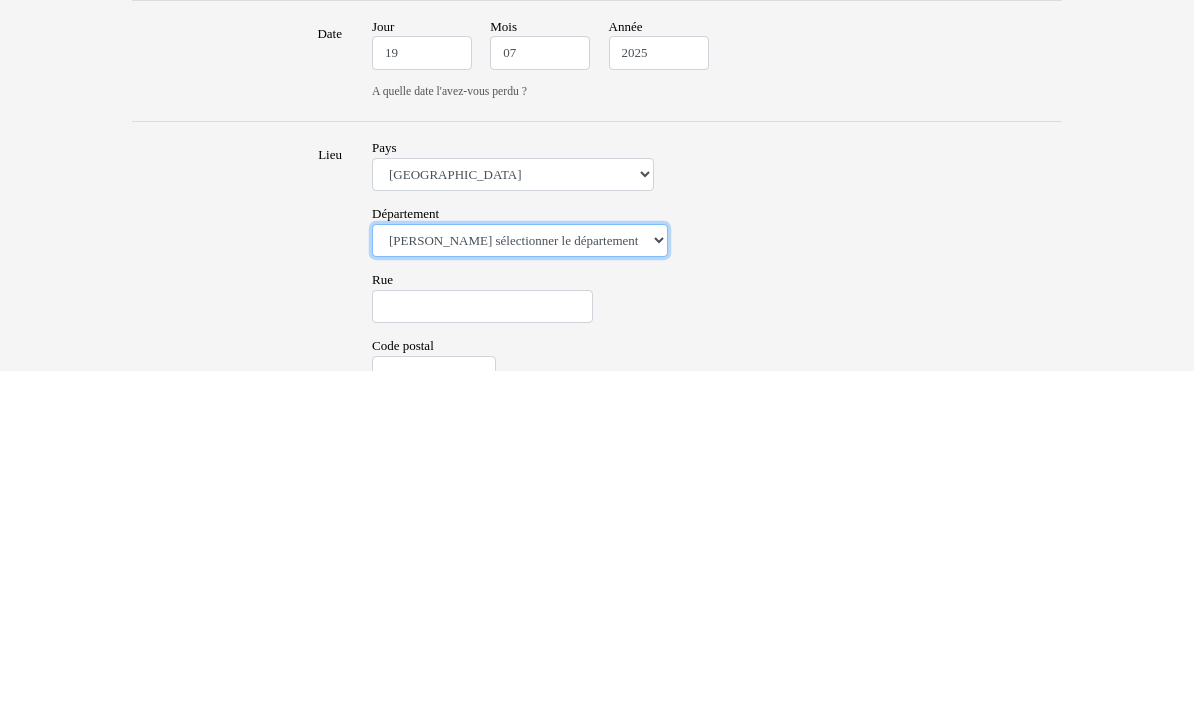 click on "Veuillez sélectionner le département 01 - Ain 02 - Aisne 03 - Allier 04 - Alpes de Hautes-Provence 05 - Hautes-Alpes 06 - Alpes-Maritimes 07 - Ardèche 08 - Ardennes 09 - Ariege 10 - Aube 11 - Aude 12 - Aveyron 13 - Bouches-Du-Rhône 14 - Calvados 15 - Cantal 16 - Charente 17 - Charente-Maritime 18 - Cher 19 - Correze 20 - Corse 21 - Cote-d'Or 22 - Côtes d'Armor 23 - Creuse 24 - Dordogne 25 - Doubs 26 - Drôme 27 - Eure 28 - Eure-et-Loir 29 - Finistere 30 - Gard 31 - Haute-Garonne 32 - Gers 33 - Gironde 34 - Hérault 35 - Ille-et-Vilaine 36 - Indre 37 - Indre-et-Loire 38 - Isère 39 - Jura 40 - Landes 41 - Loir-et-Cher 42 - Loire 43 - Haute-Loire 44 - Loire-Atlantique 45 - Loiret 46 - Lot 47 - Lot-et-Garonne 48 - Lozère 49 - Maine-et-Loire 50 - Manche 51 - Marne 52 - Haute-Marne 53 - Mayenne 54 - Meurthe-et-Moselle 55 - Meuse 56 - Morbihan 57 - Moselle 58 - Nièvre 59 - Nord 60 - Oise 61 - Orne 62 - Pas-de-Calais 63 - Puy-de-Dôme 64 - Pyrénées-Atlantiques 65 - Hautes-Pyrénées 67 - Bas-Rhin 75 - Paris" at bounding box center (520, 598) 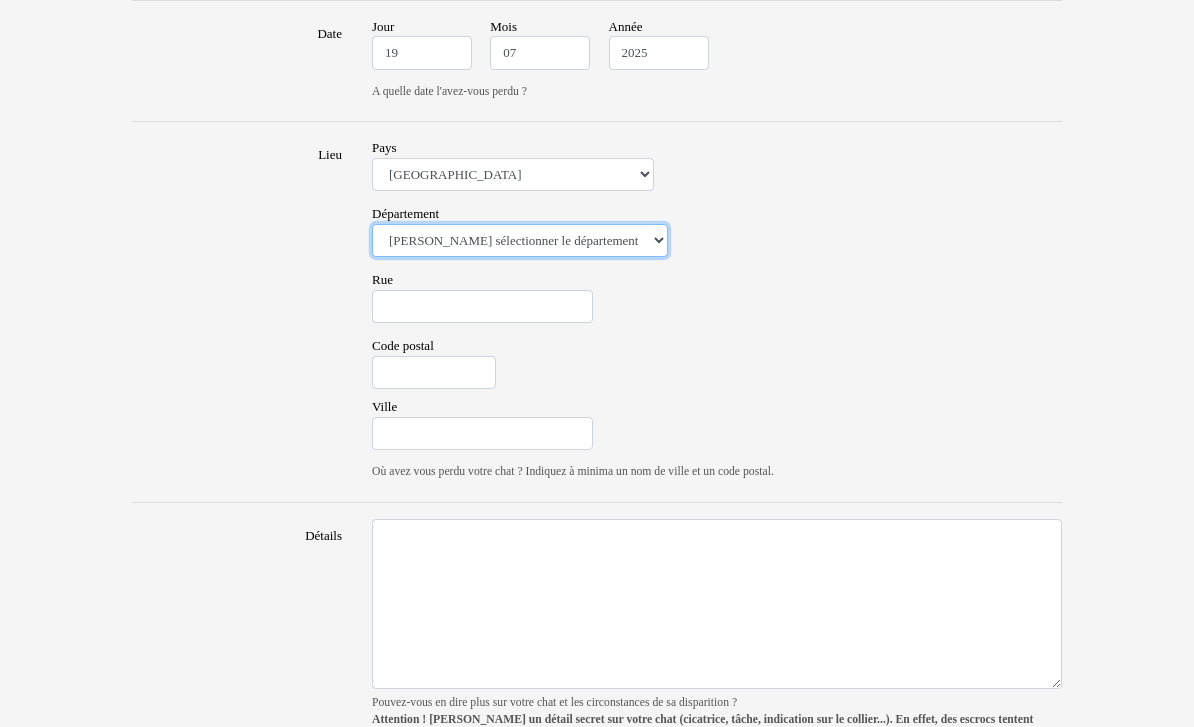 select on "35" 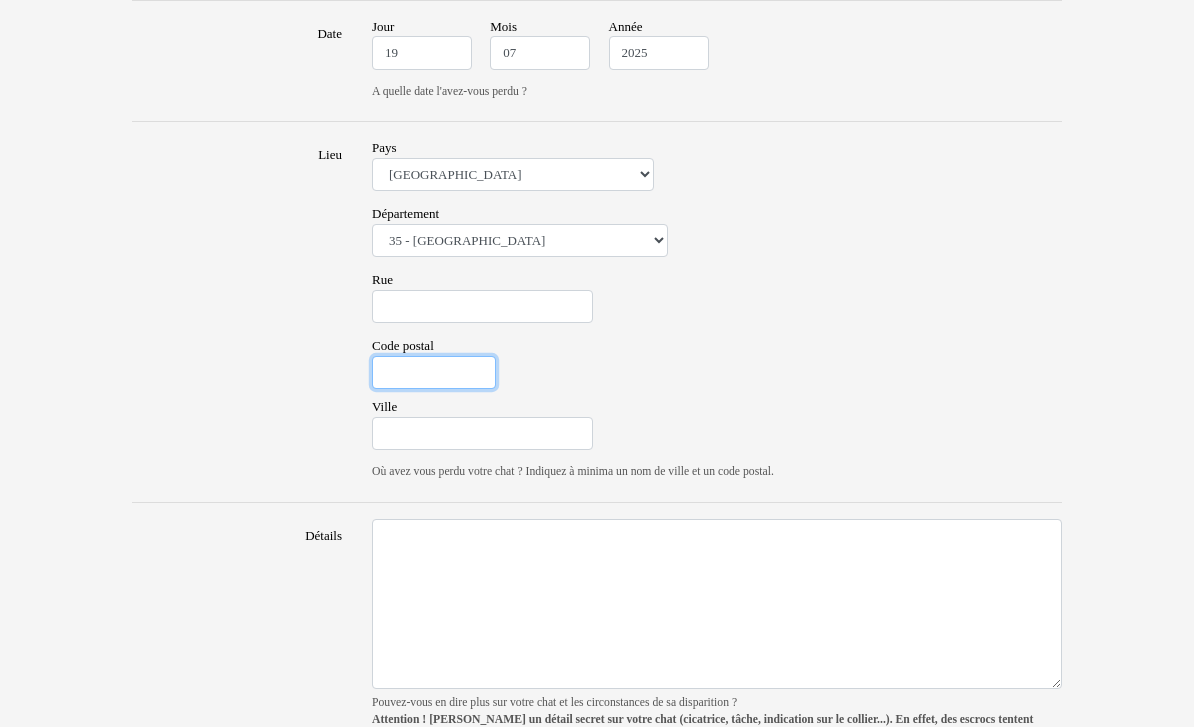 click on "Code postal" at bounding box center (434, 373) 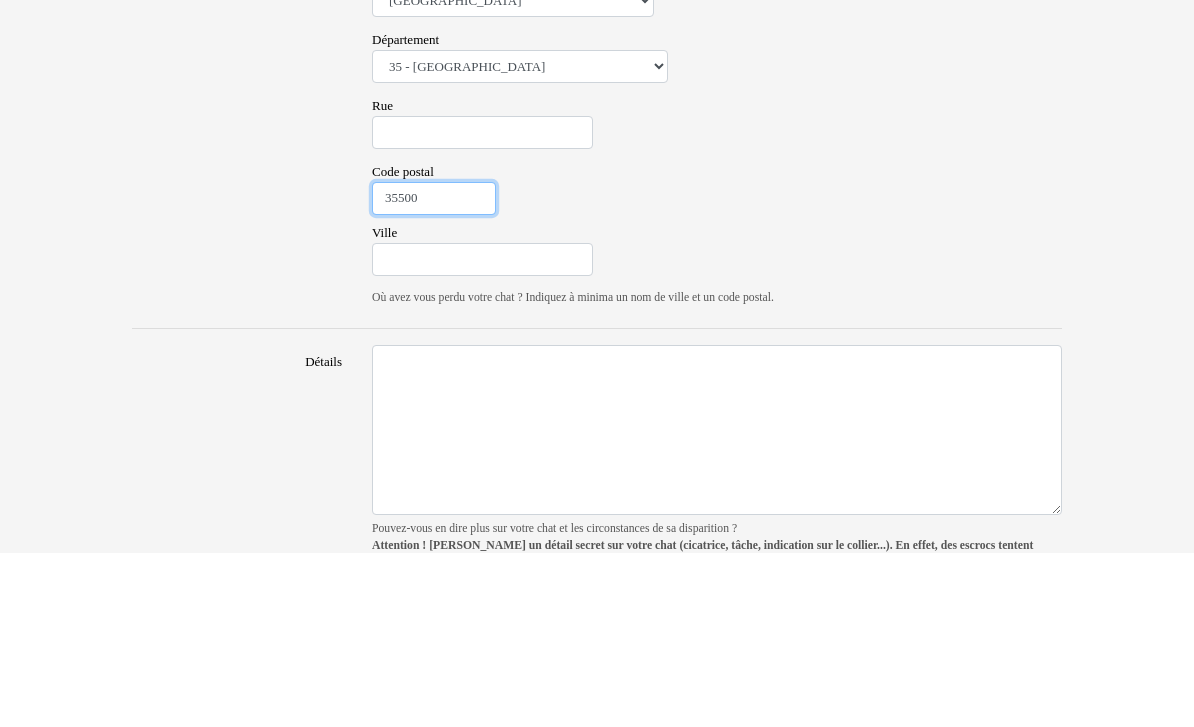 type on "35500" 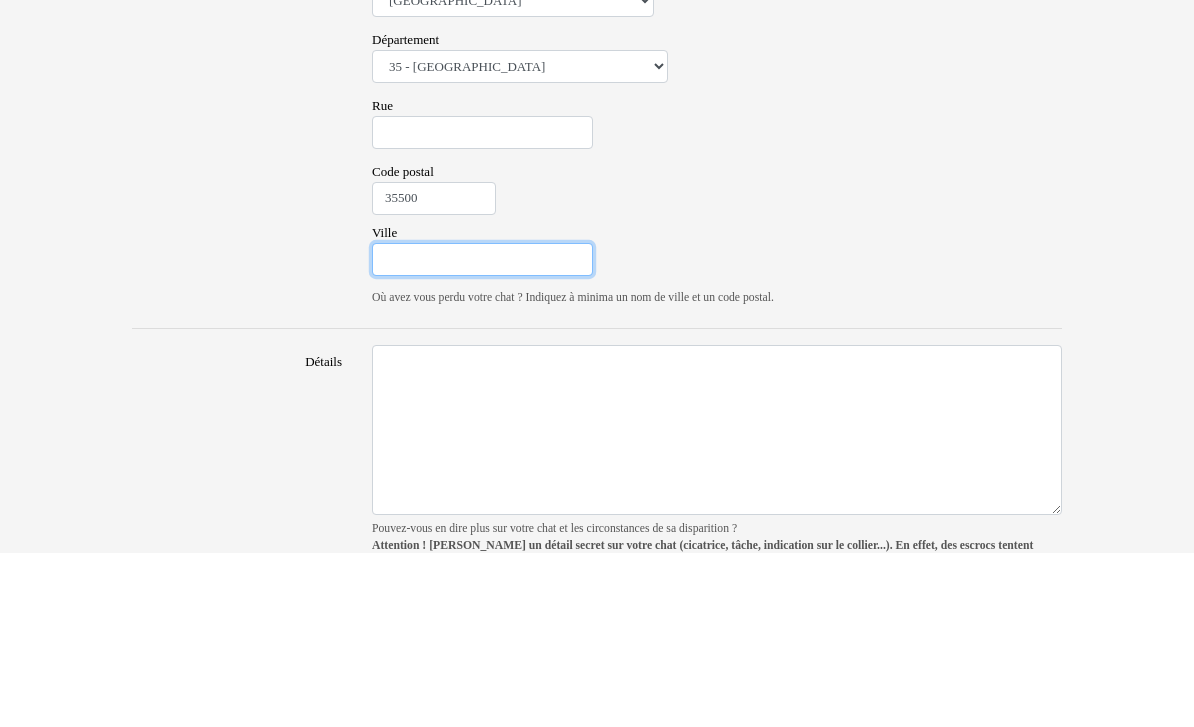 click on "Ville" at bounding box center [482, 435] 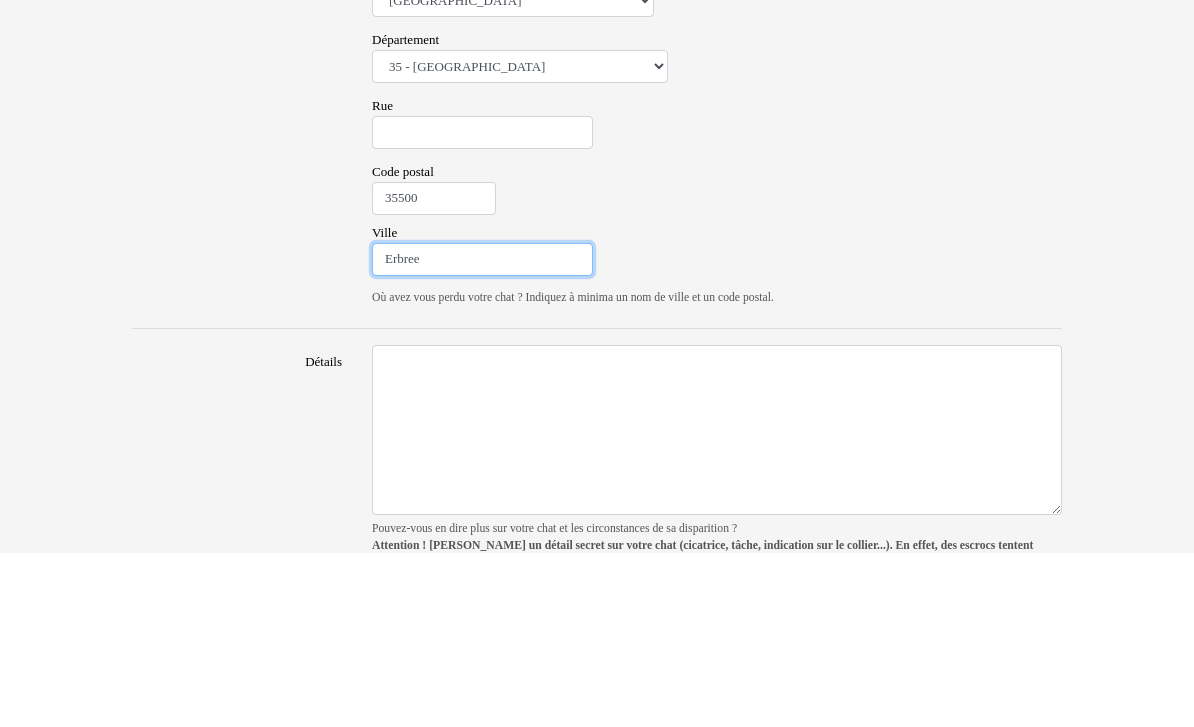 type on "Erbree" 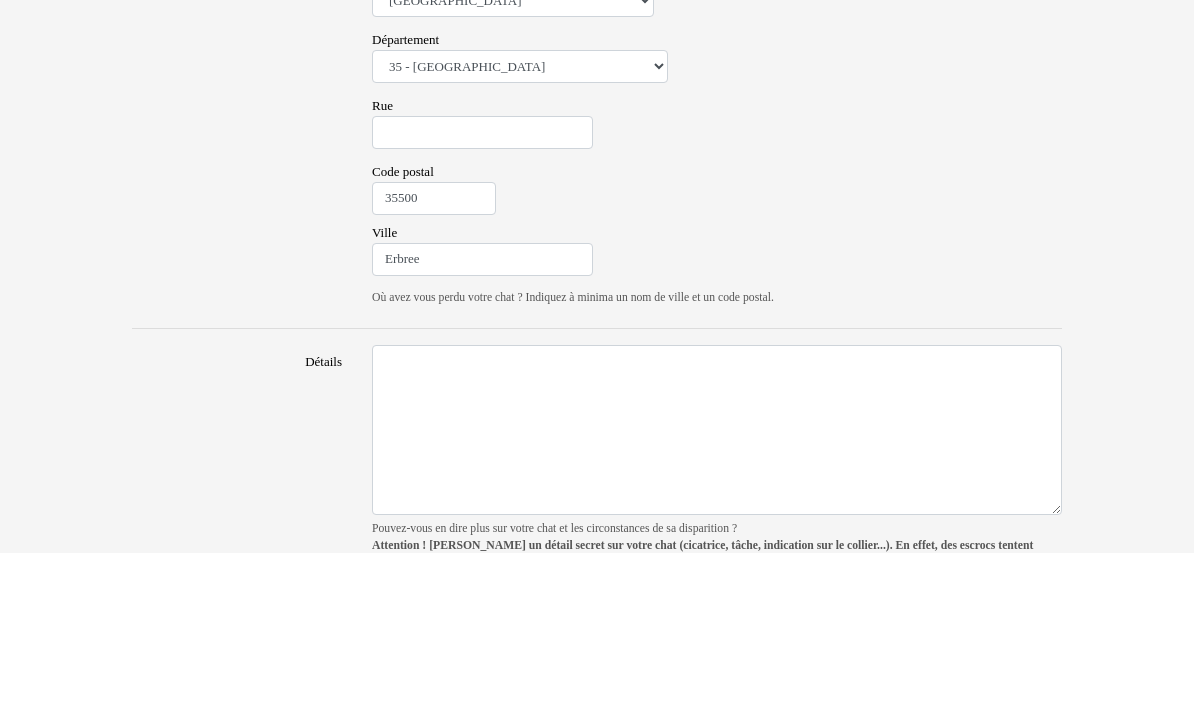 click on "Code postal    35500" at bounding box center (717, 367) 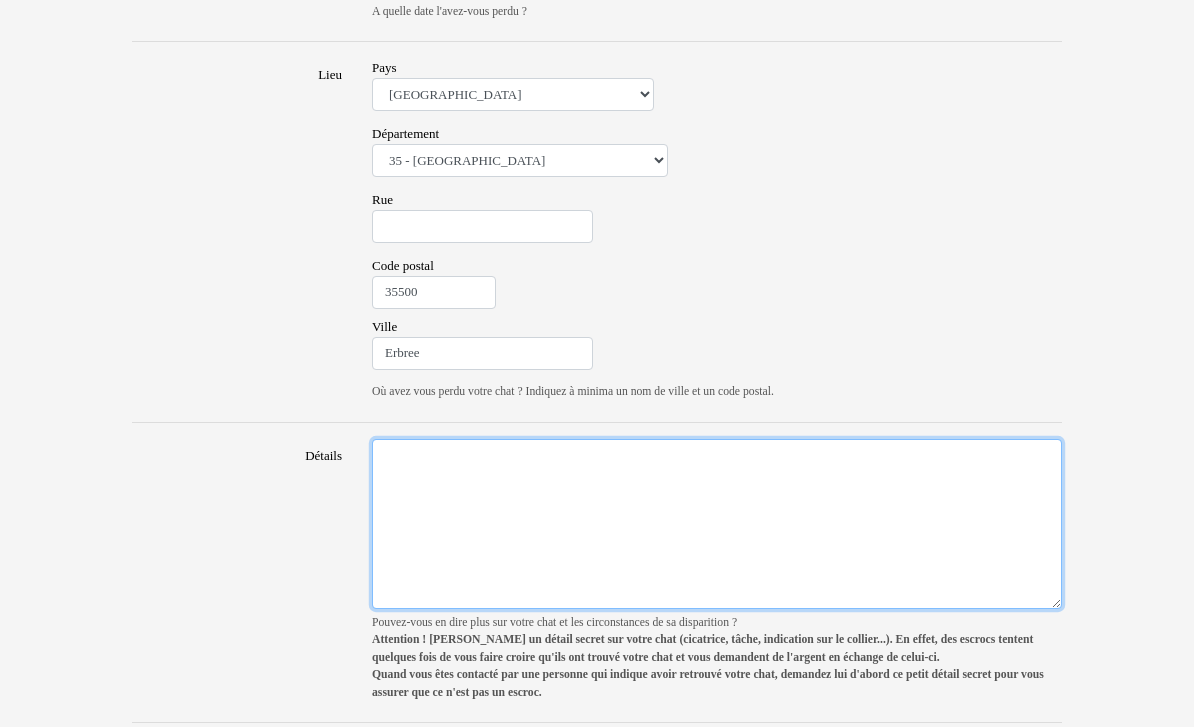 click on "Détails" at bounding box center (717, 524) 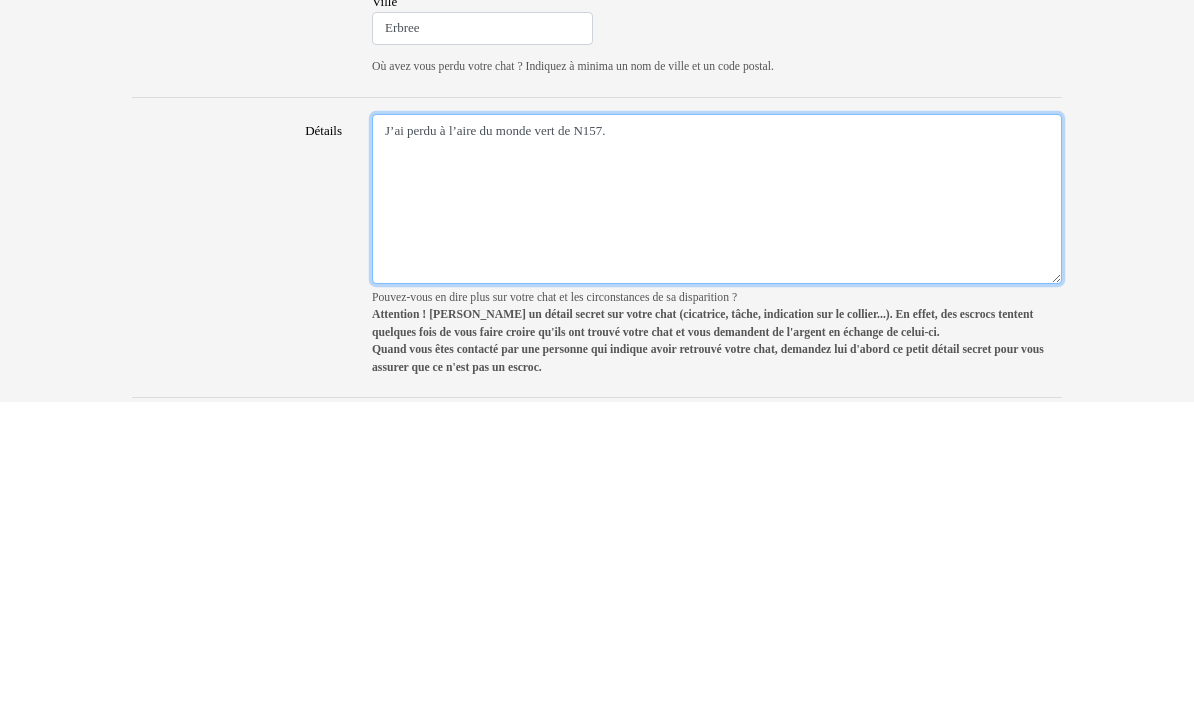 click on "J’ai perdu à l’aire du monde vert de N157." at bounding box center [717, 524] 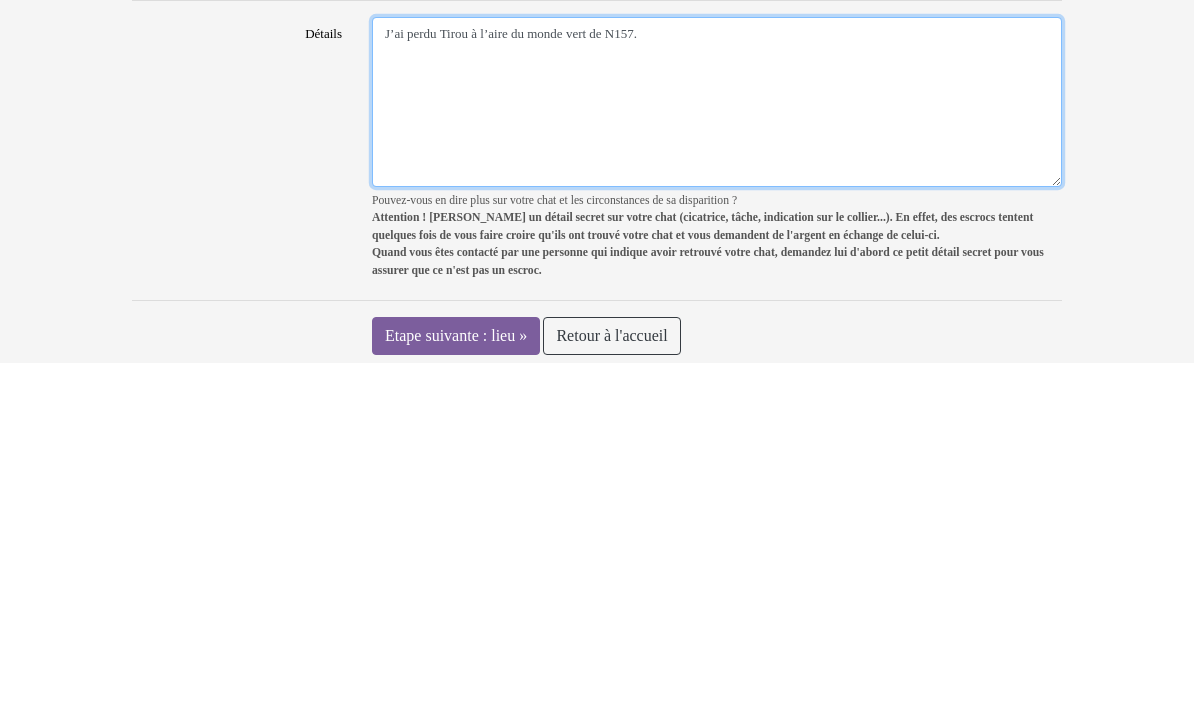 scroll, scrollTop: 1392, scrollLeft: 0, axis: vertical 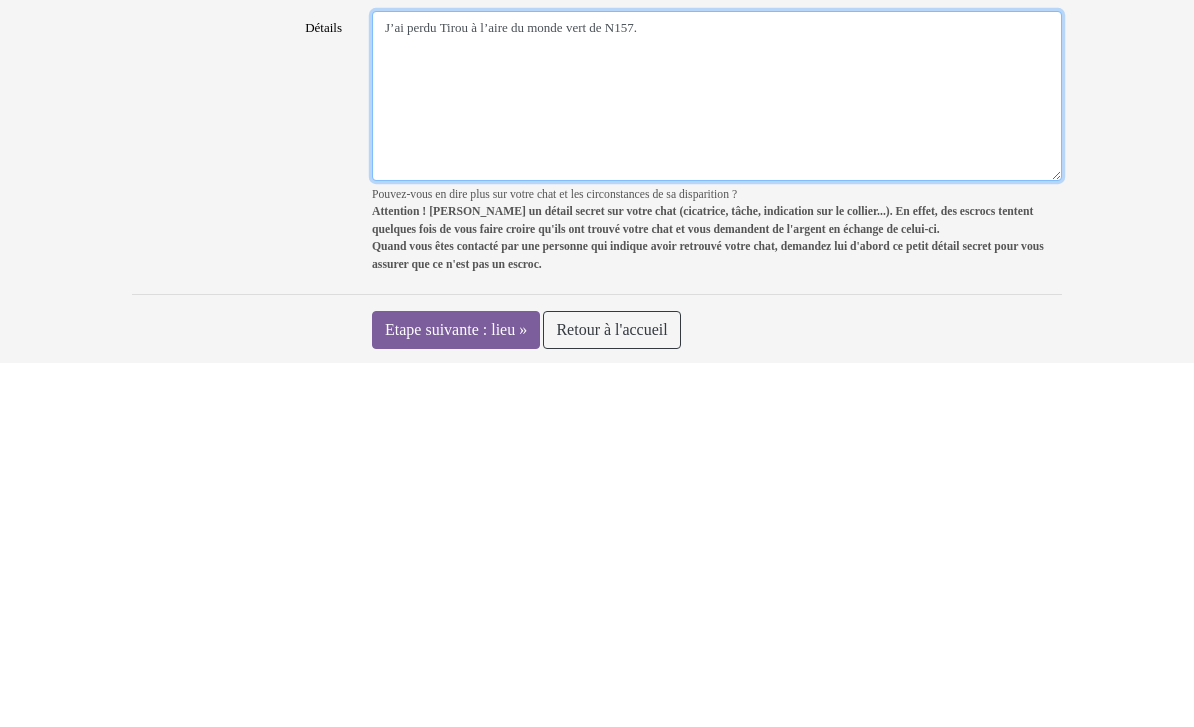 type on "J’ai perdu Tirou à l’aire du monde vert de N157." 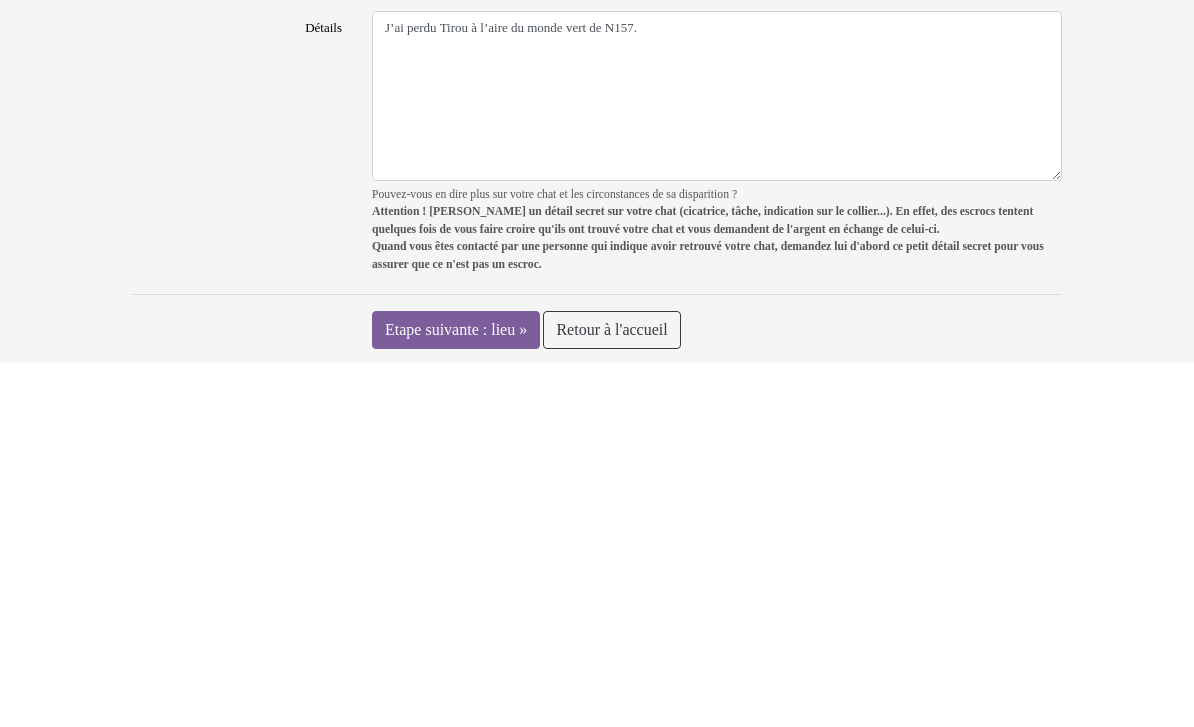 click on "Etape suivante : lieu »" at bounding box center (456, 694) 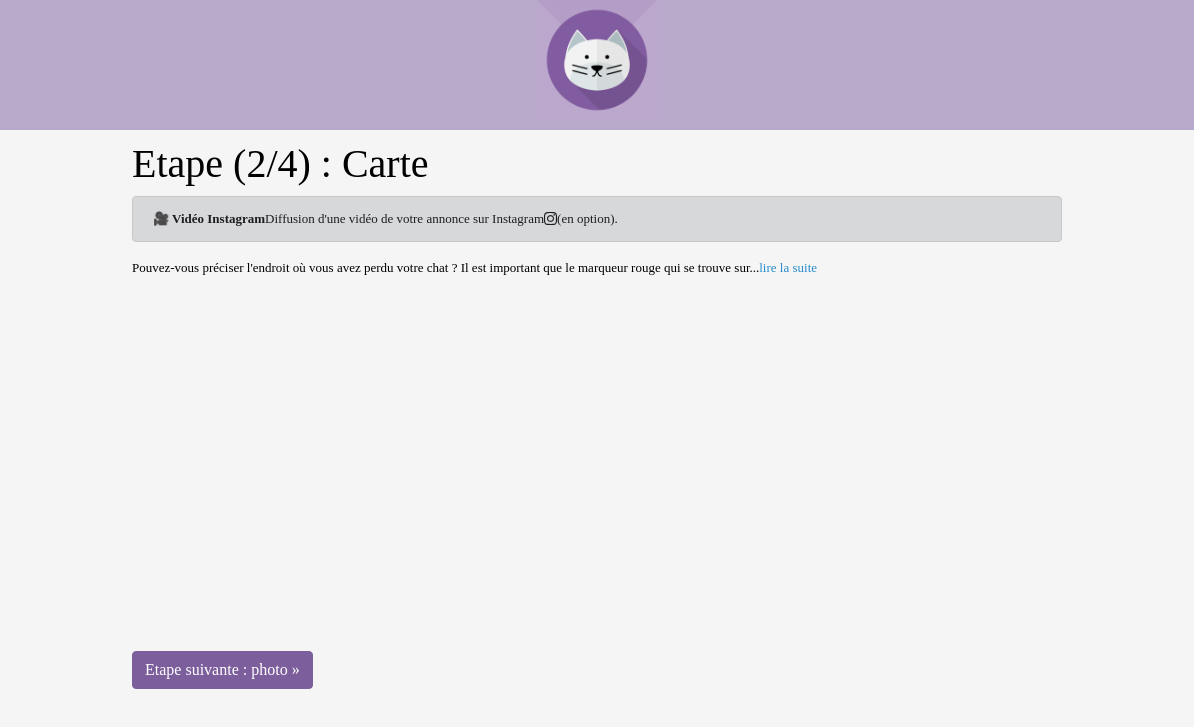 scroll, scrollTop: 0, scrollLeft: 0, axis: both 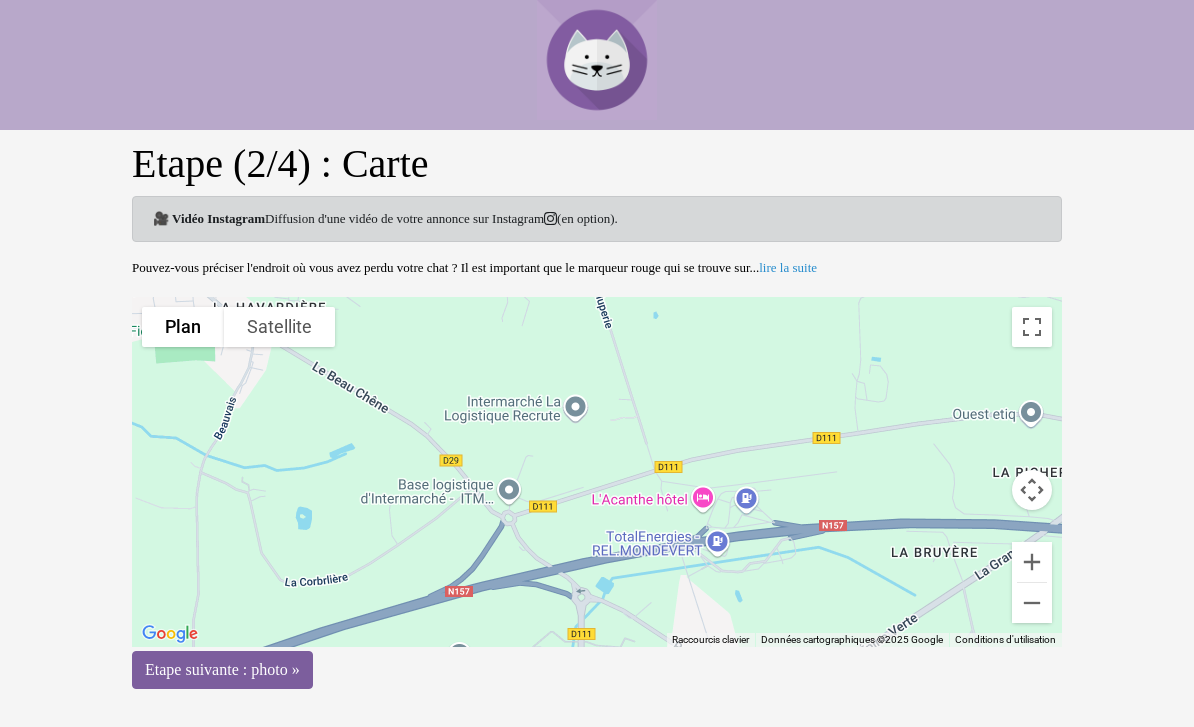 click on "Etape suivante : photo »" at bounding box center [222, 670] 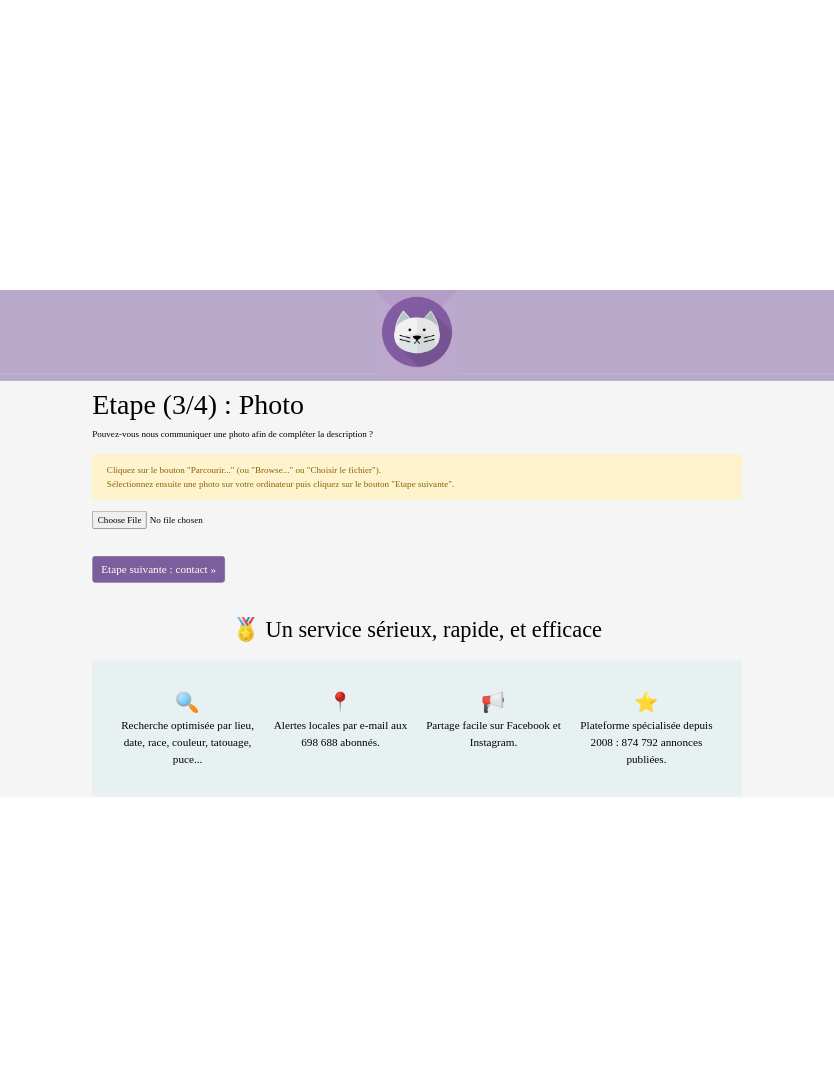 scroll, scrollTop: 0, scrollLeft: 0, axis: both 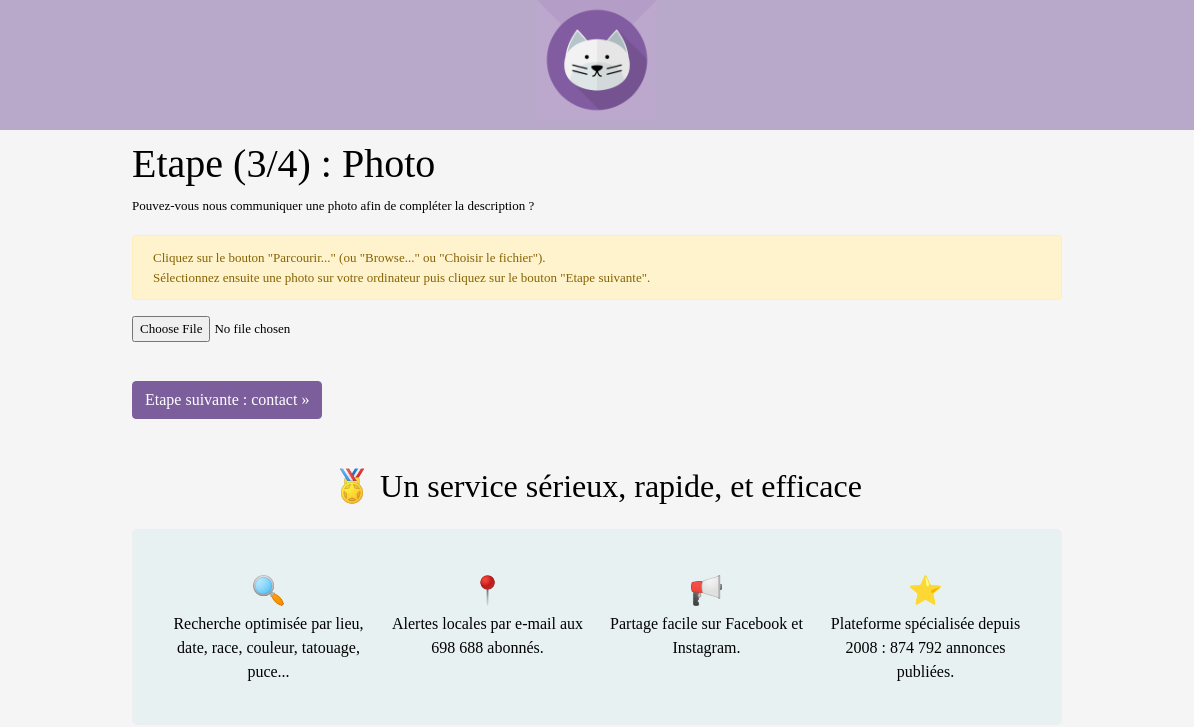 click at bounding box center [597, 329] 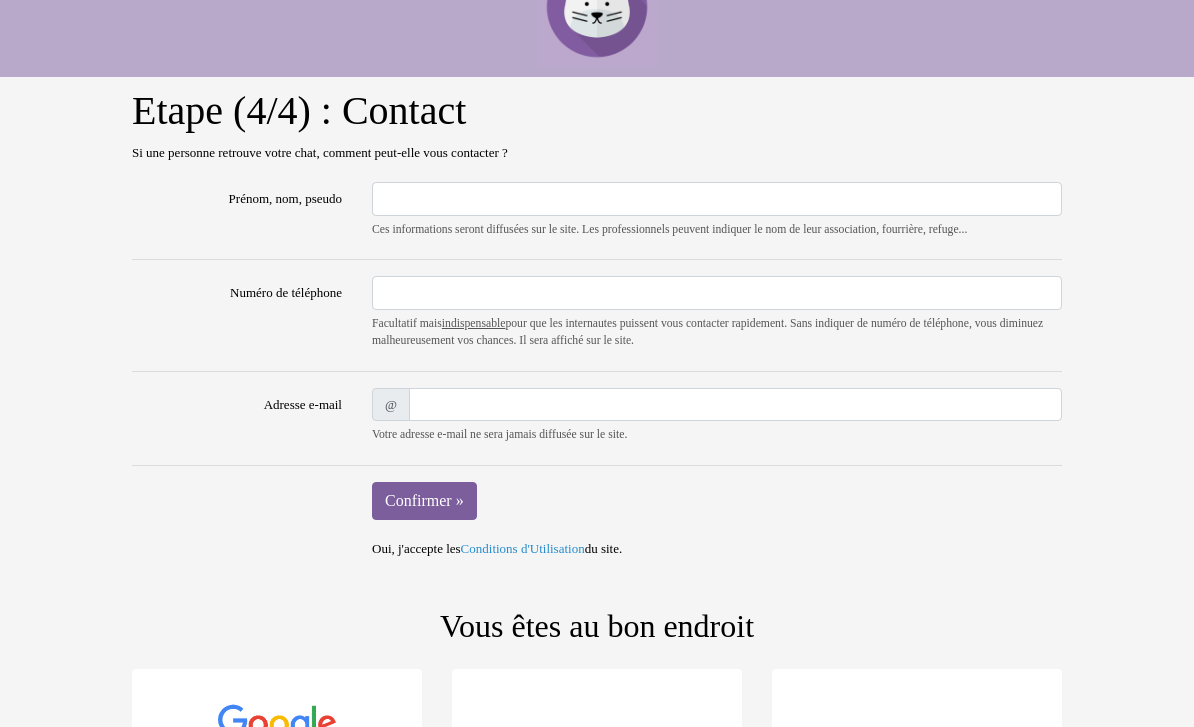 scroll, scrollTop: 0, scrollLeft: 0, axis: both 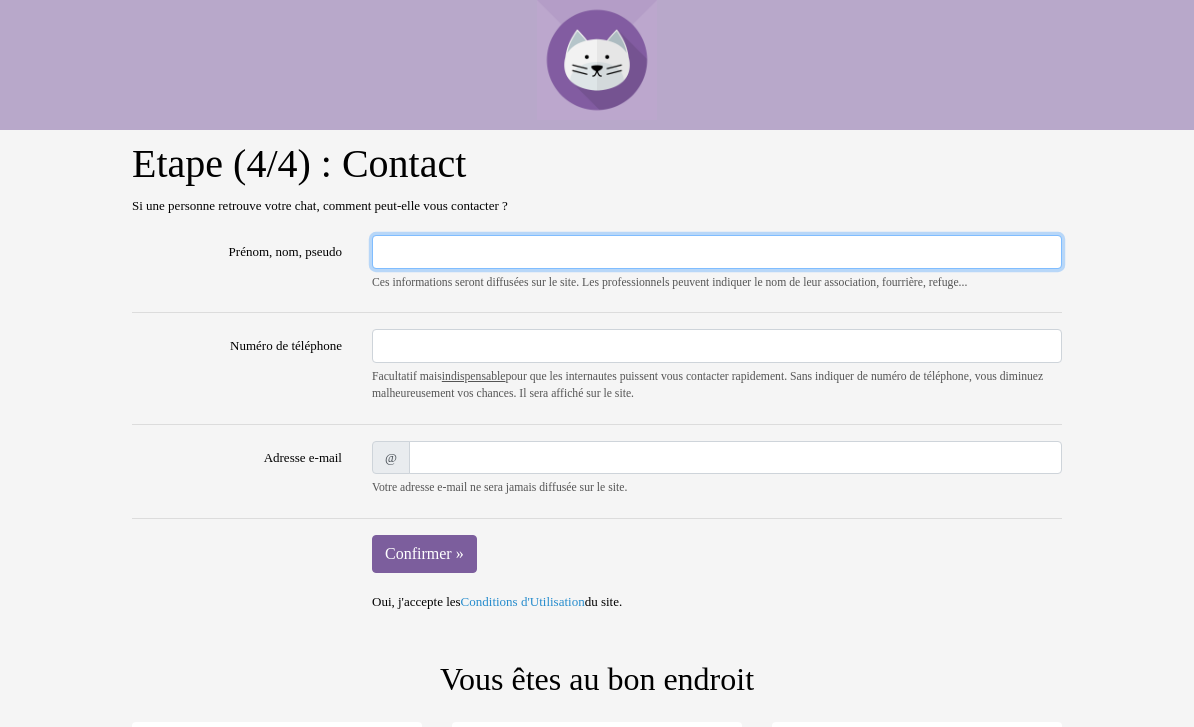 click on "Prénom, nom, pseudo" at bounding box center [717, 252] 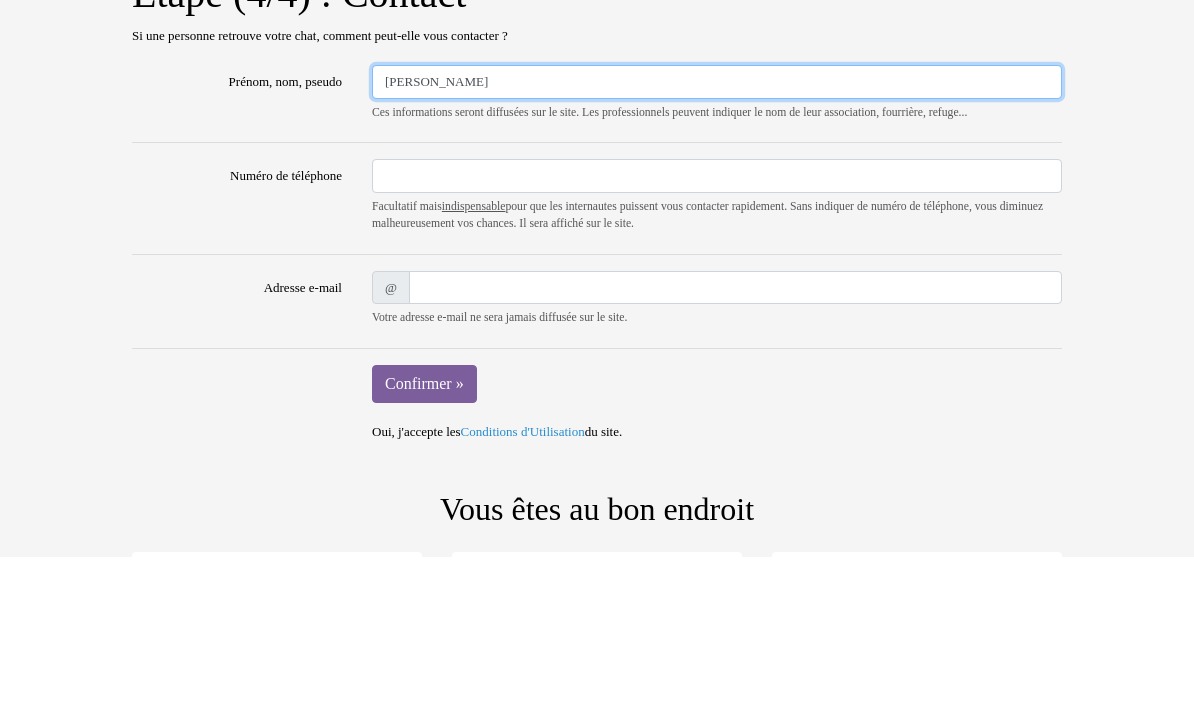 type on "Dupré" 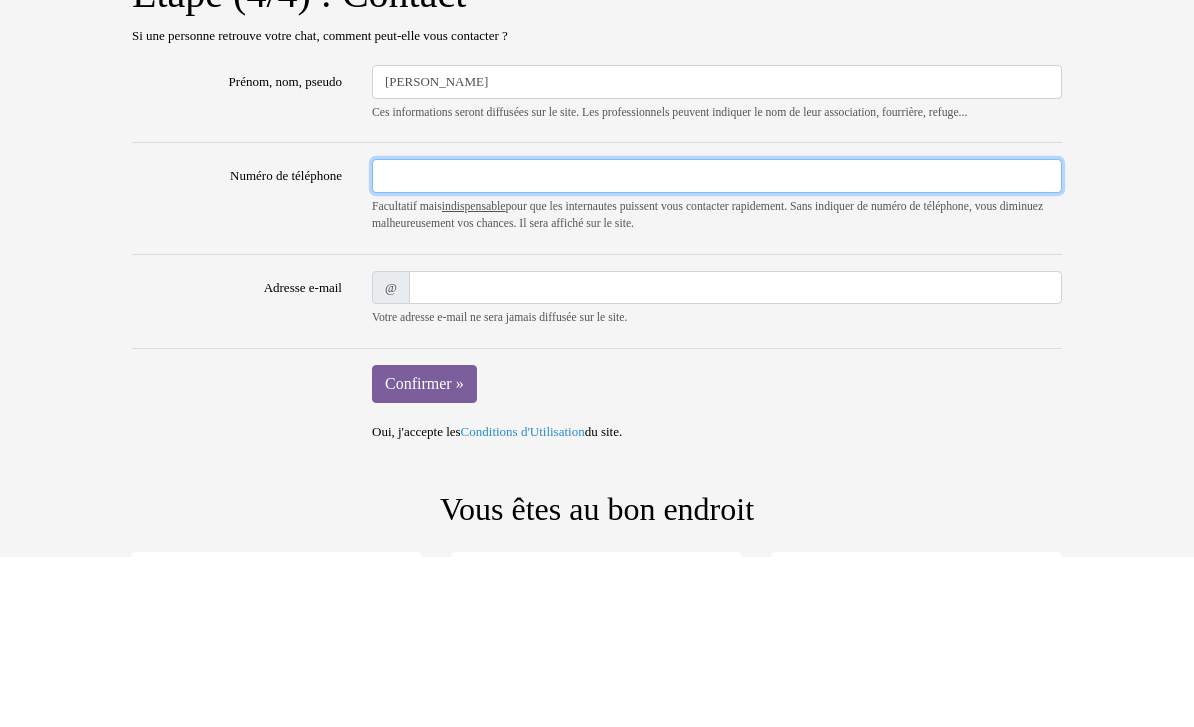 click on "Numéro de téléphone" at bounding box center (717, 346) 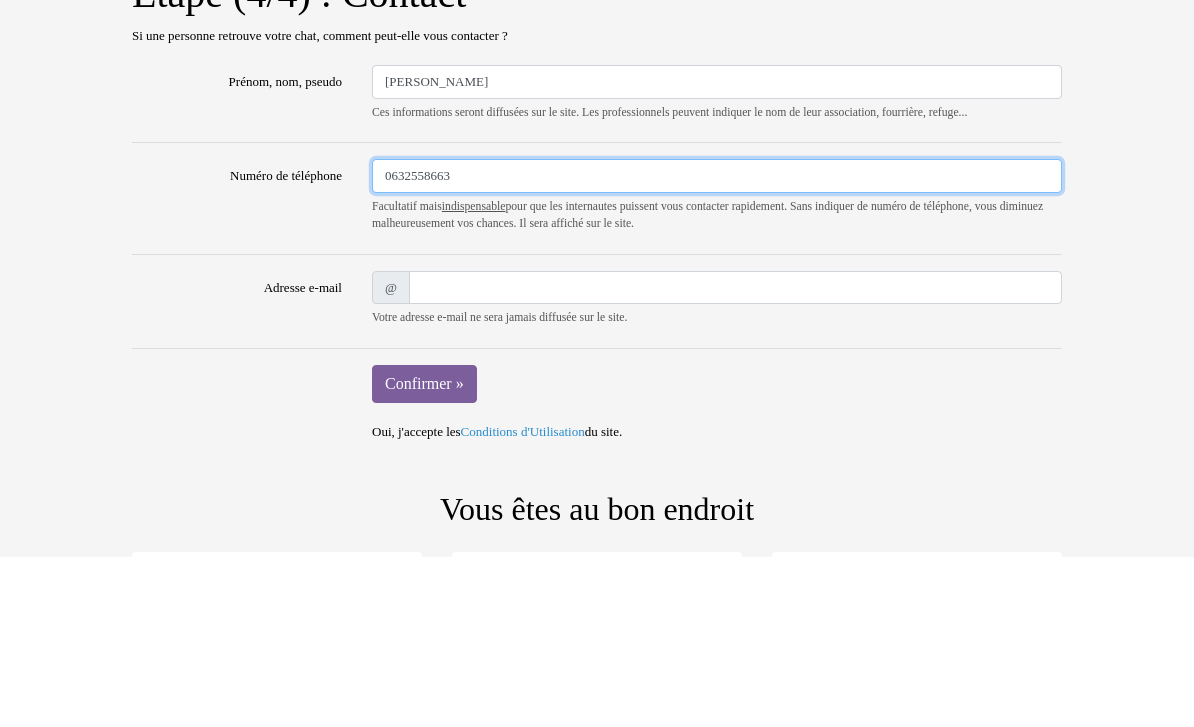 type on "0632558663" 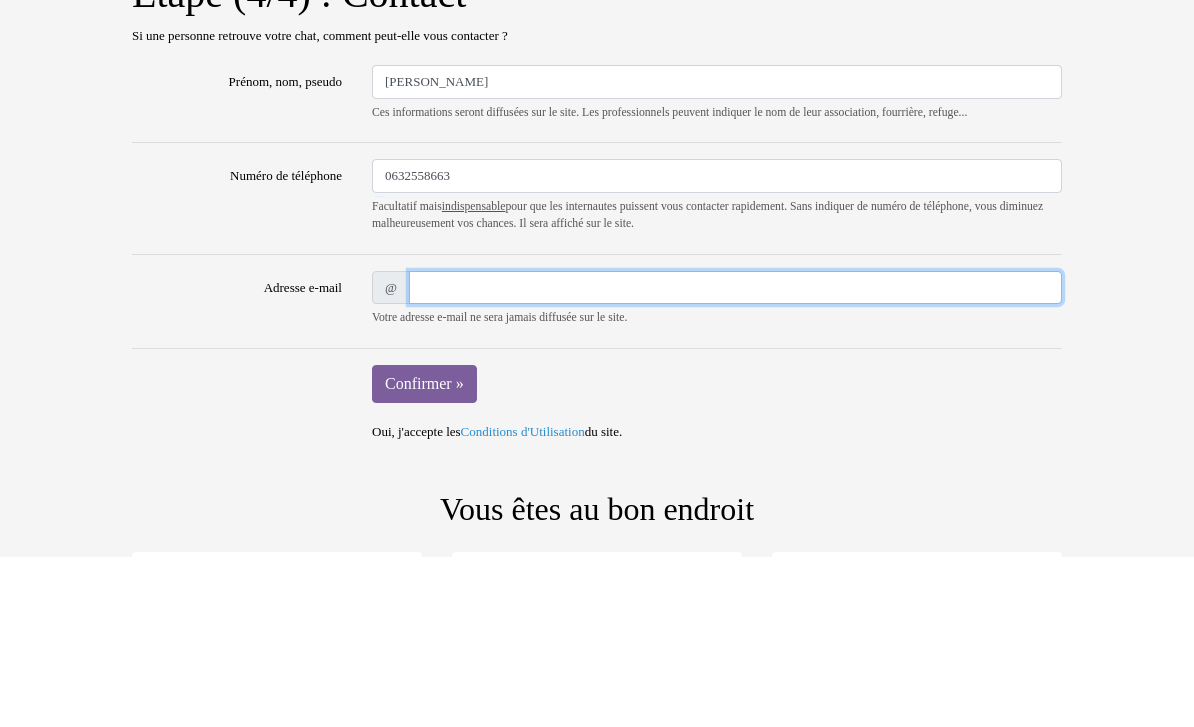 click on "Adresse e-mail" at bounding box center (735, 458) 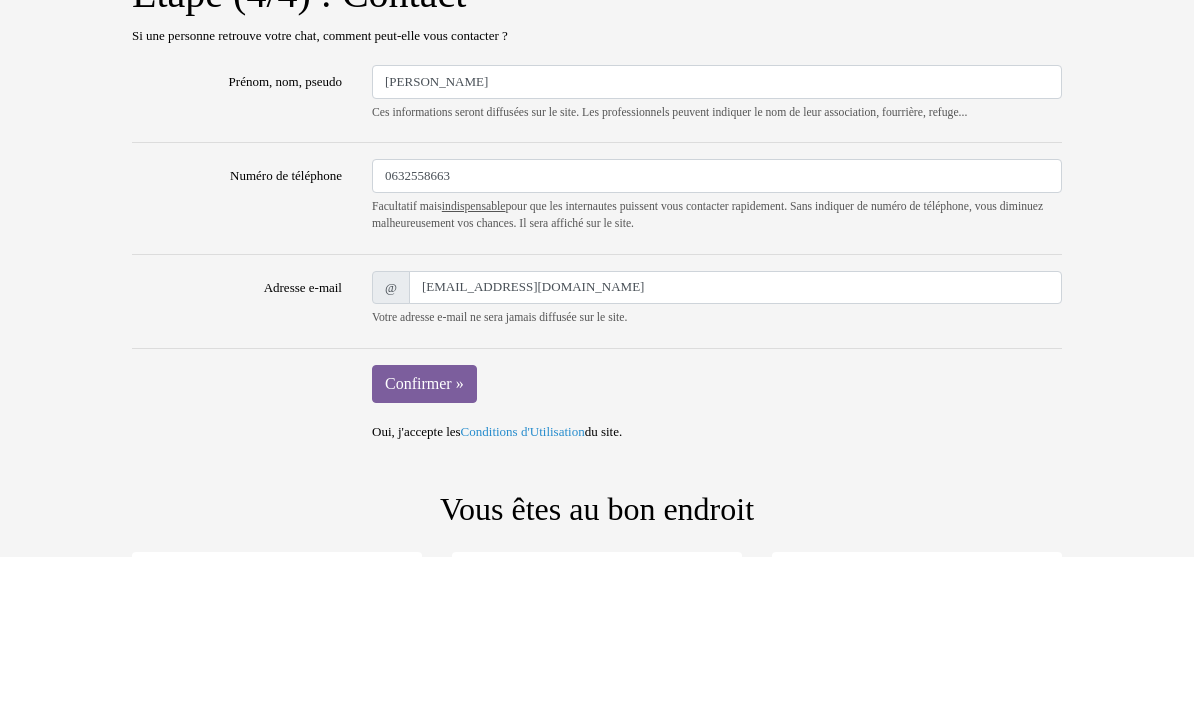 scroll, scrollTop: 158, scrollLeft: 0, axis: vertical 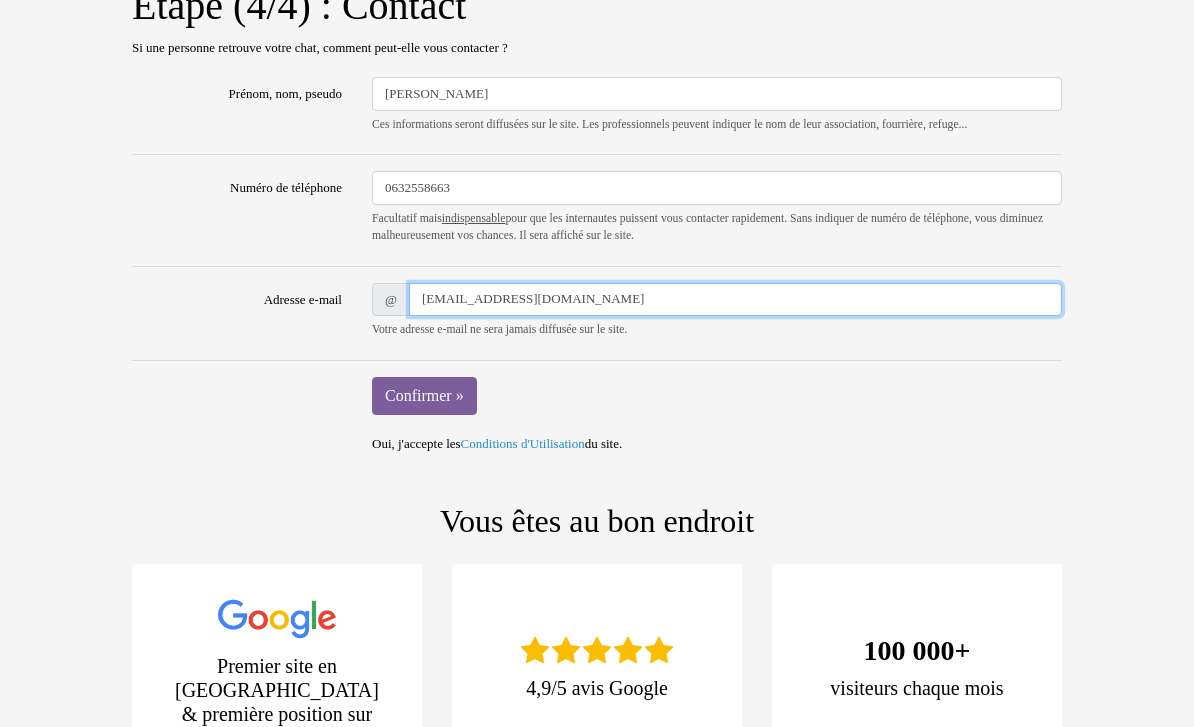 type on "Yongling7@gmail.com" 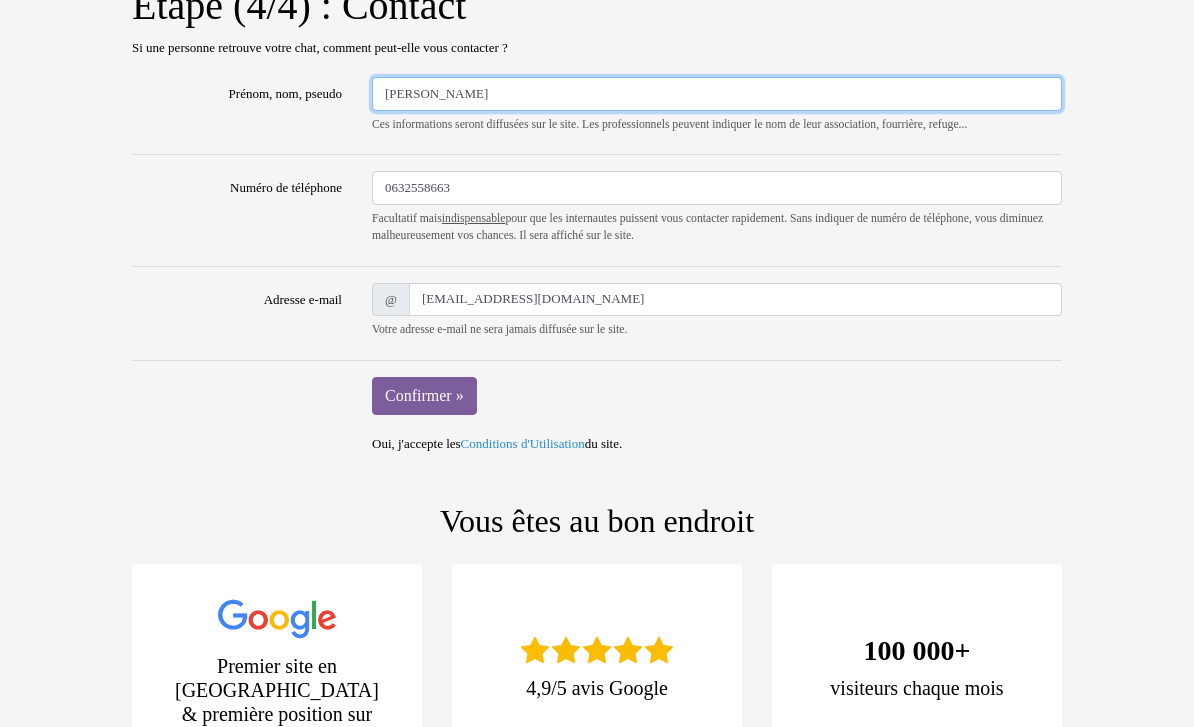 click on "Dupré" at bounding box center (717, 94) 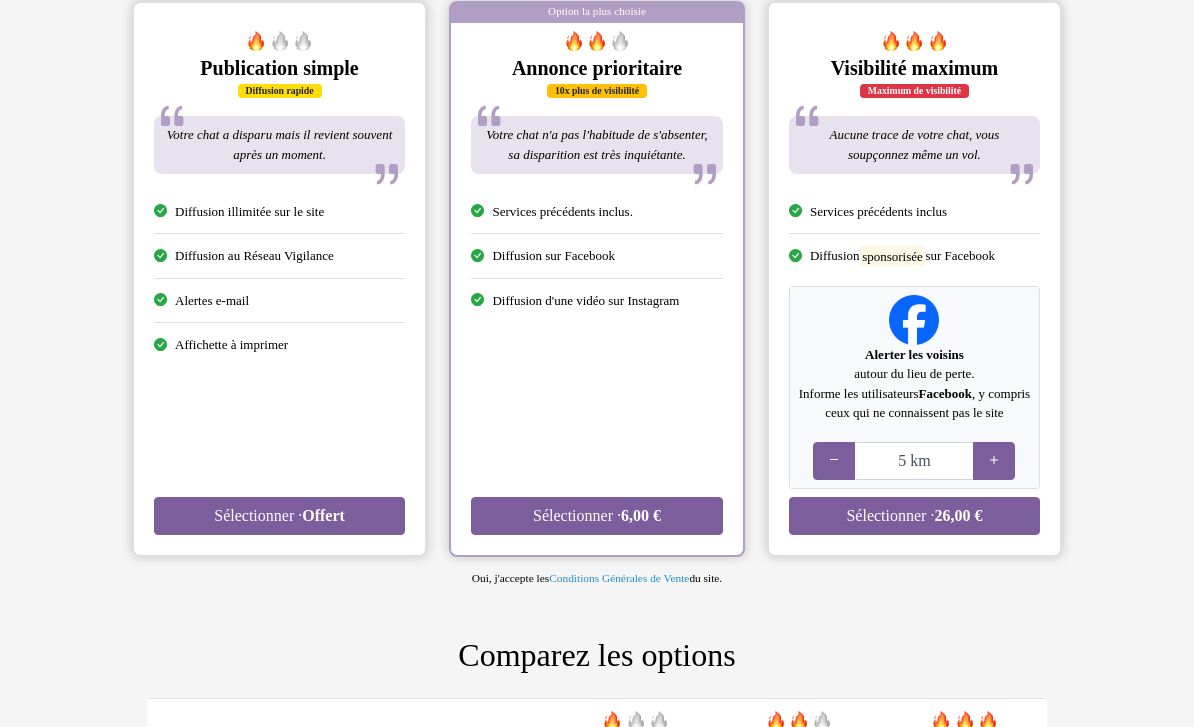 scroll, scrollTop: 398, scrollLeft: 0, axis: vertical 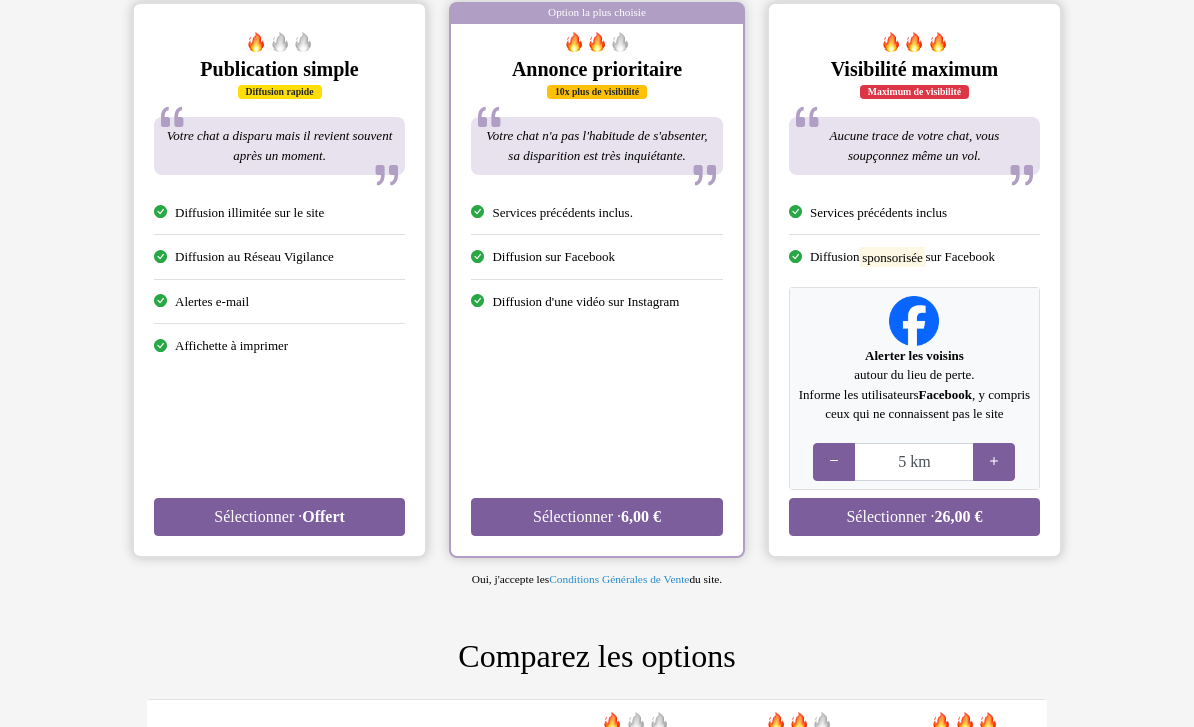click on "Offert" at bounding box center (323, 516) 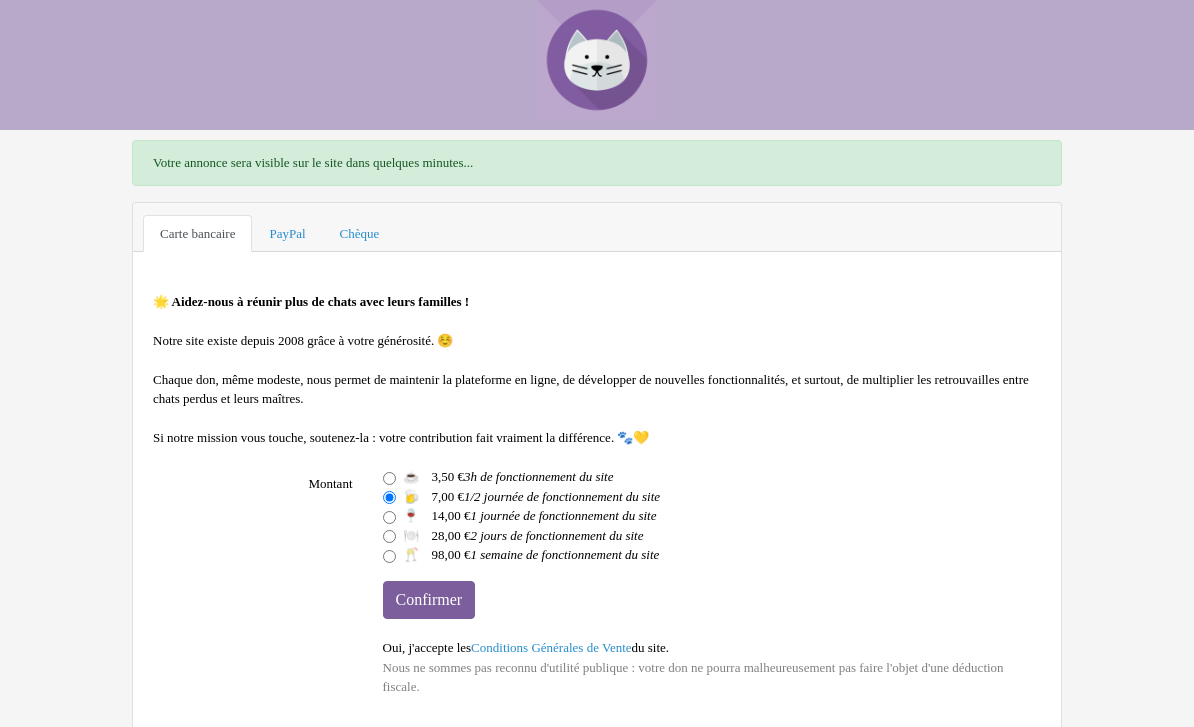 scroll, scrollTop: 0, scrollLeft: 0, axis: both 